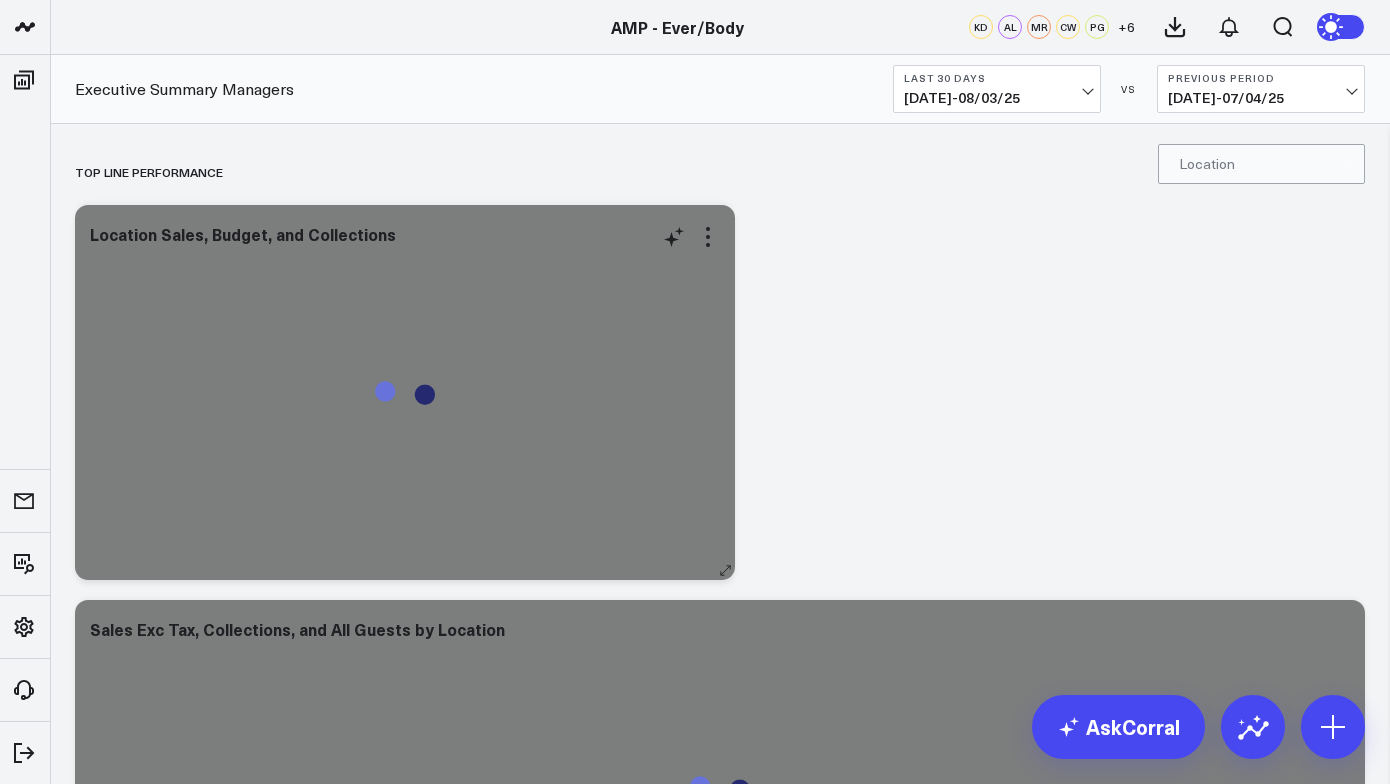 scroll, scrollTop: 0, scrollLeft: 0, axis: both 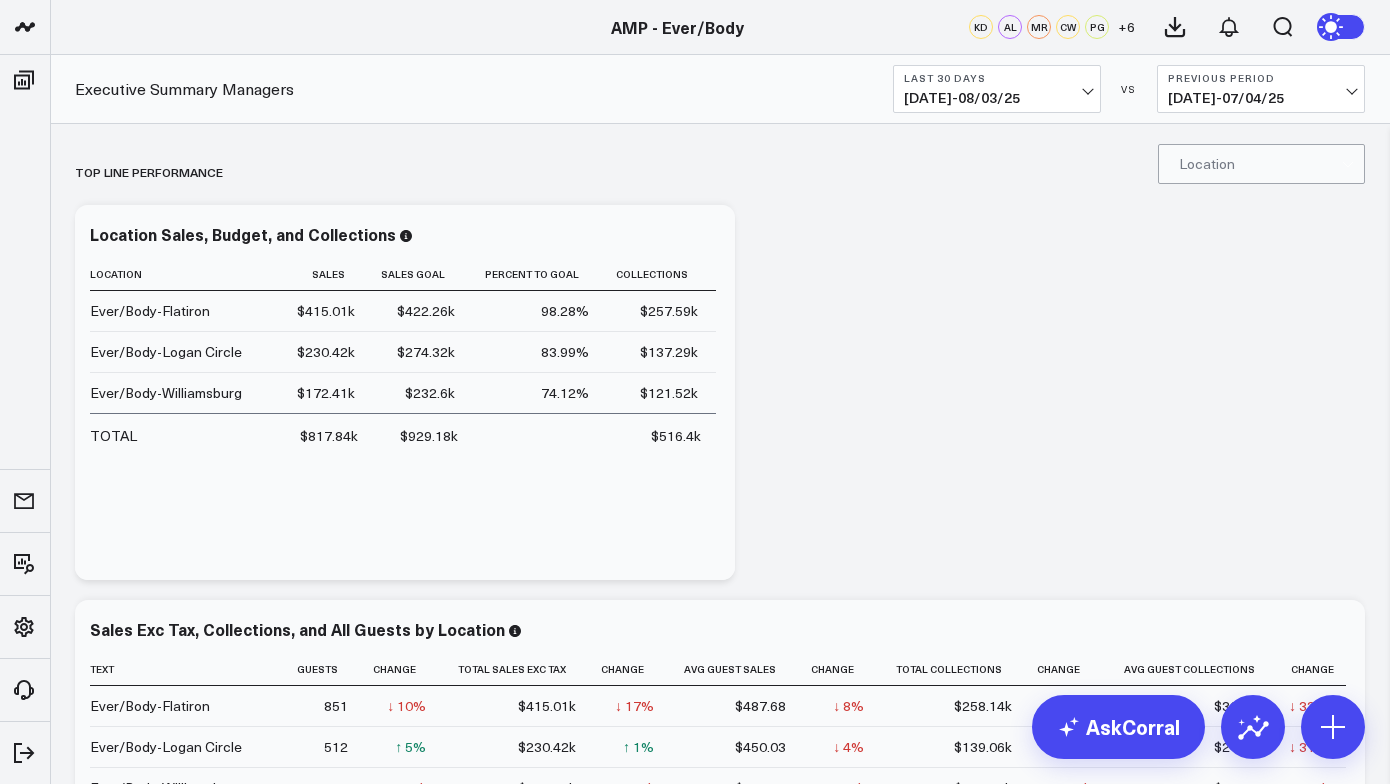 click on "[DATE]  -  [DATE]" at bounding box center [997, 98] 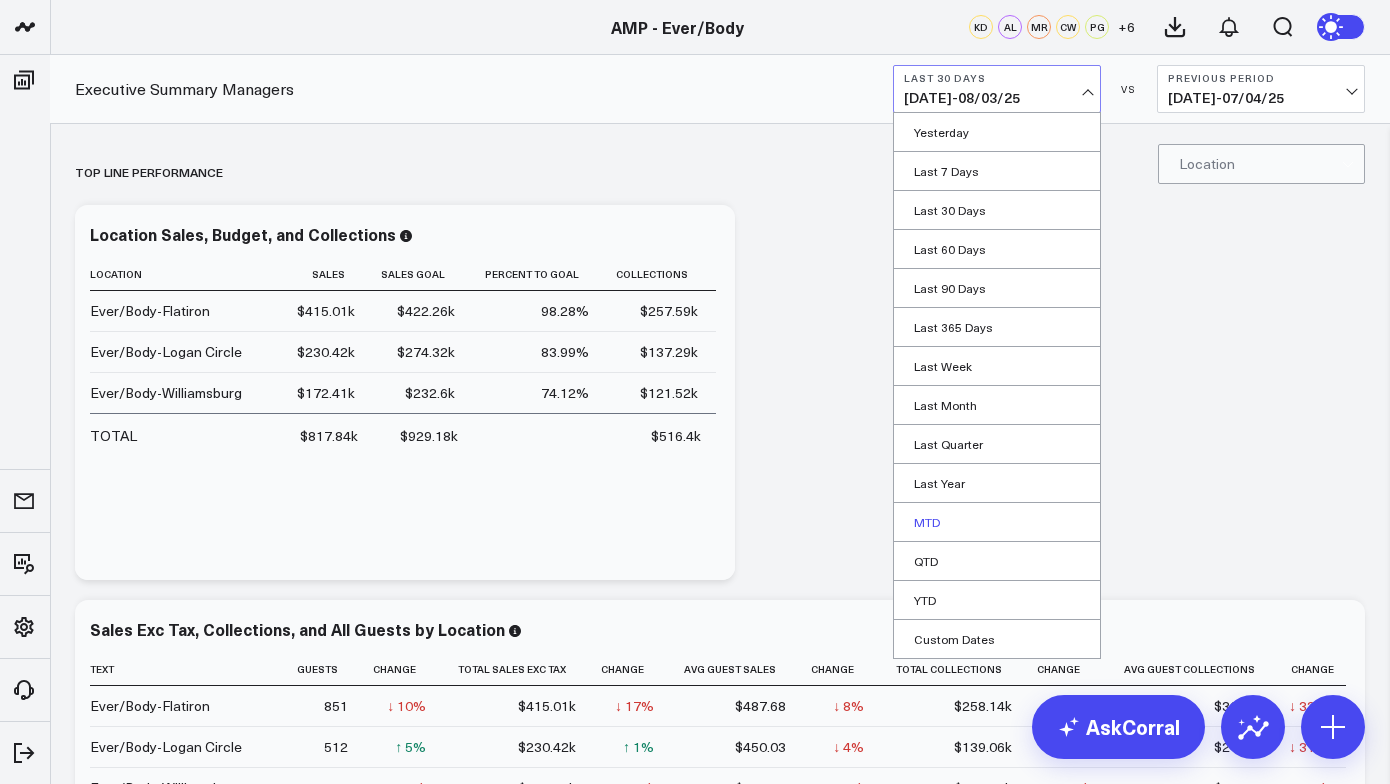 click on "MTD" at bounding box center (997, 522) 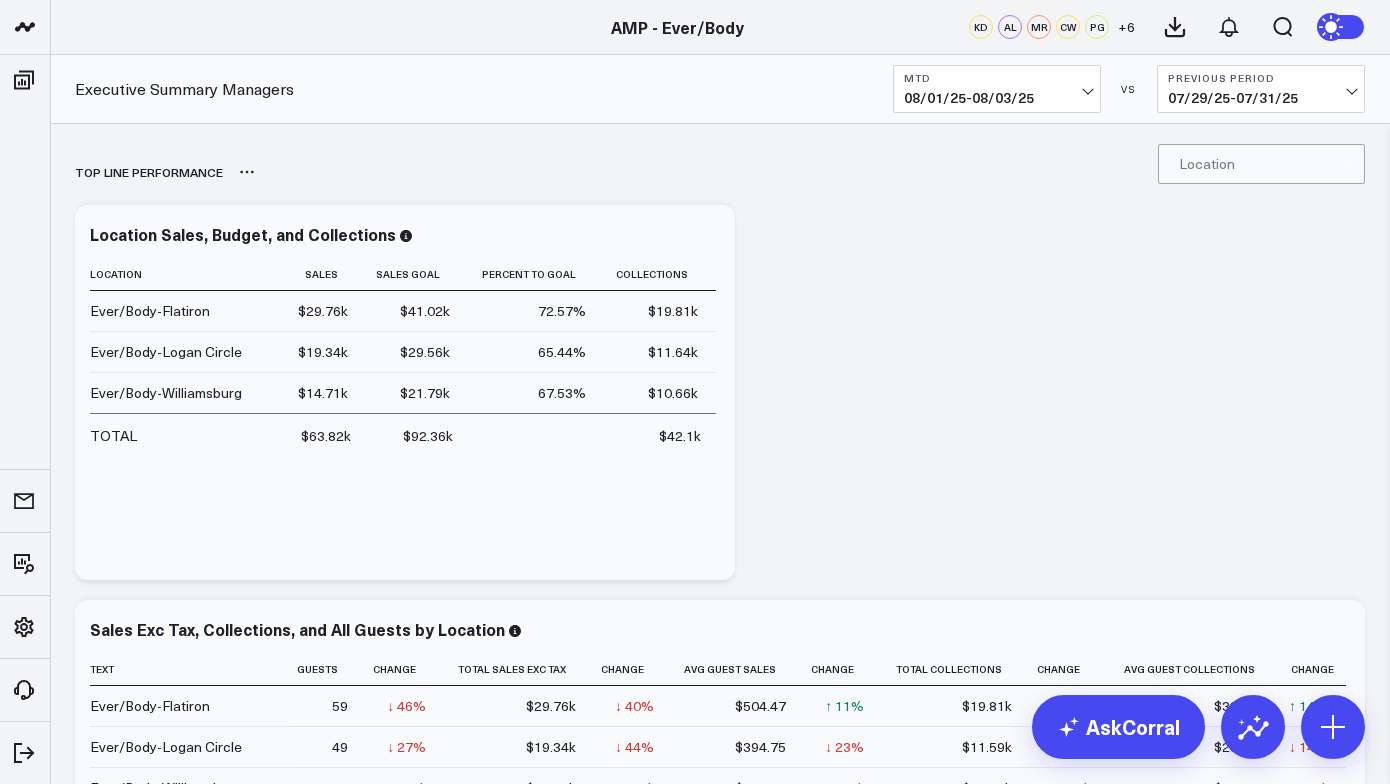 click on "Top line Performance" at bounding box center [720, 172] 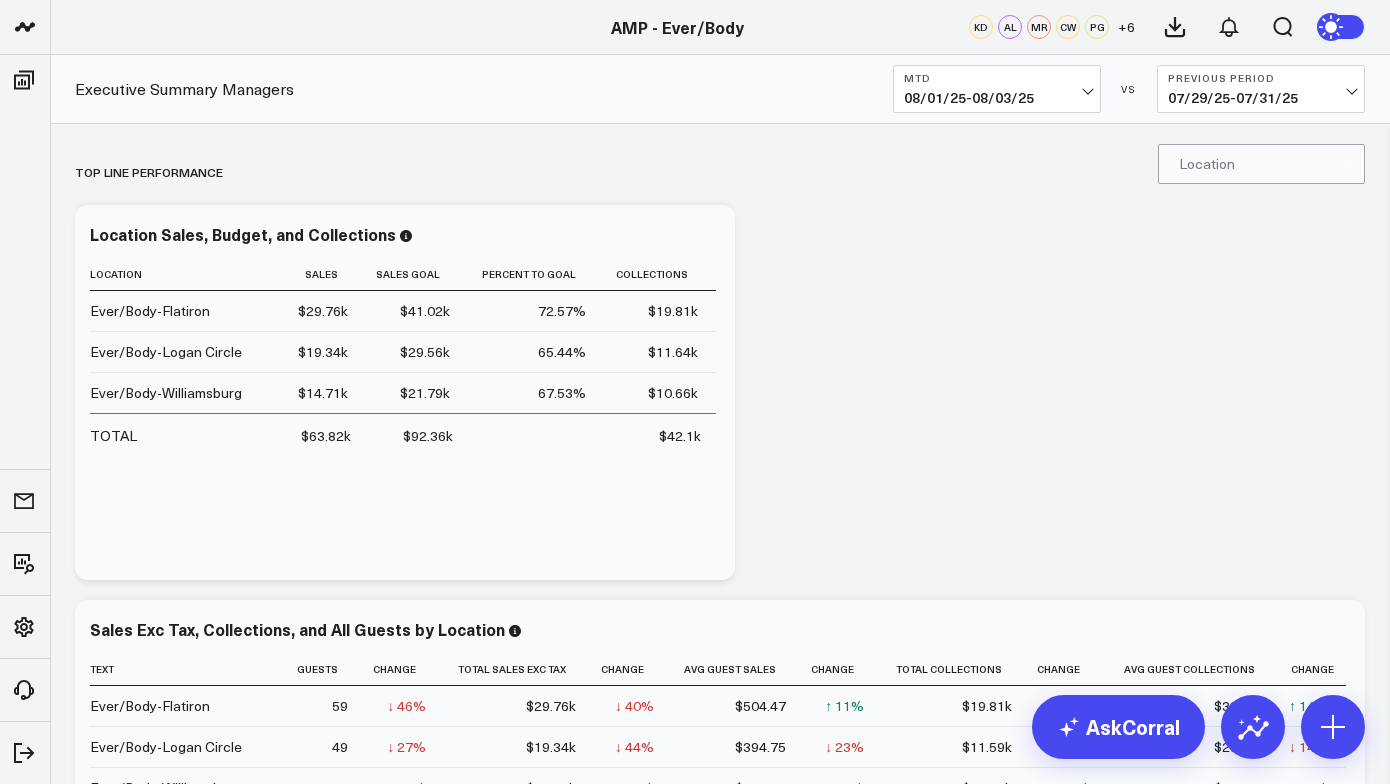 click on "[DATE]  -  [DATE]" at bounding box center (997, 98) 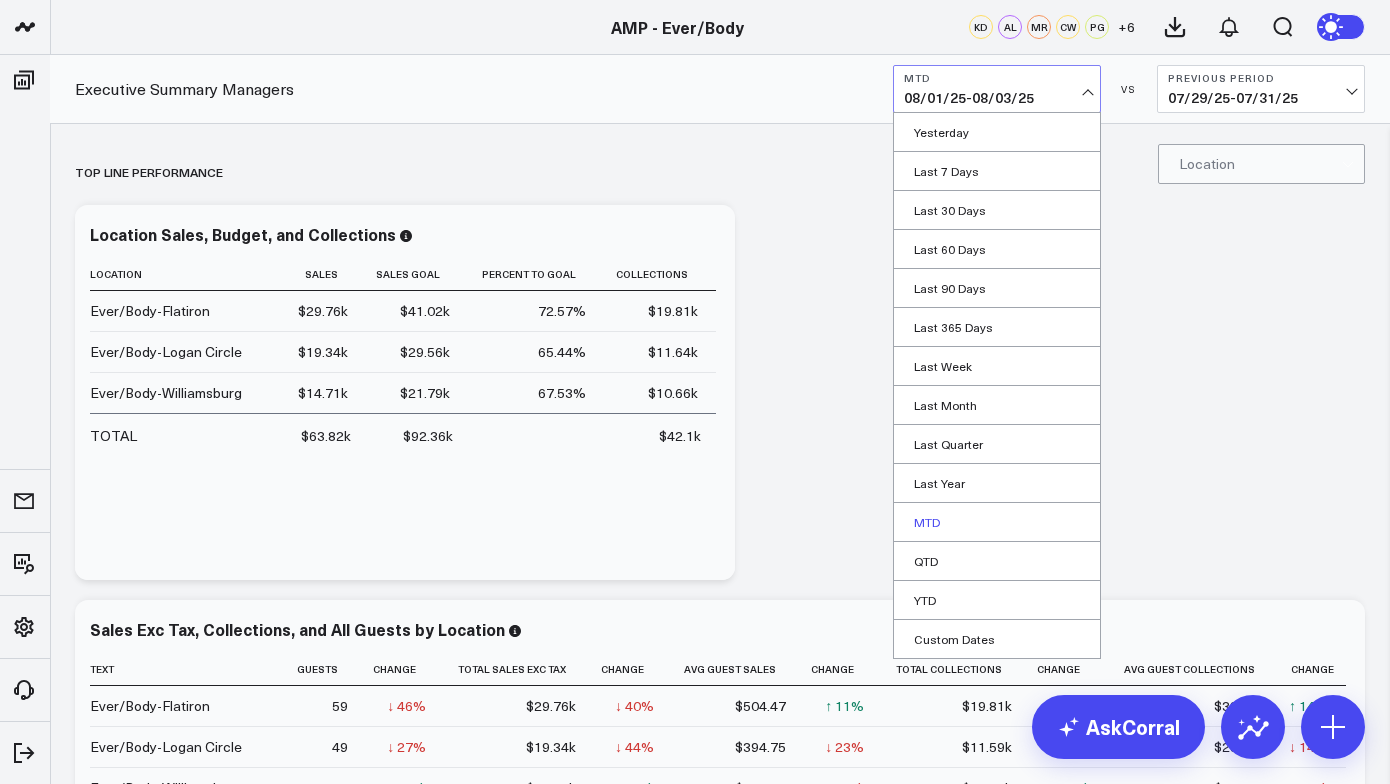 click on "MTD" at bounding box center (997, 522) 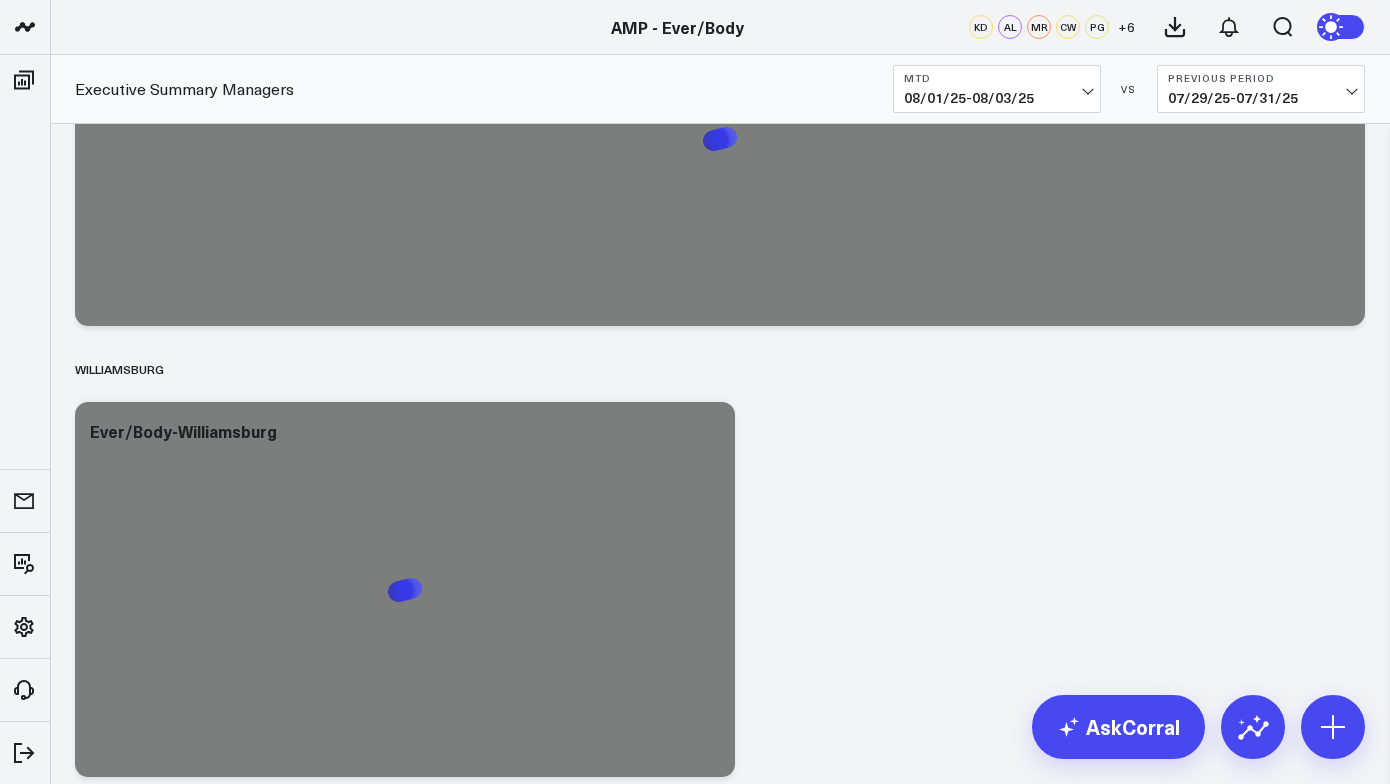 scroll, scrollTop: 3132, scrollLeft: 0, axis: vertical 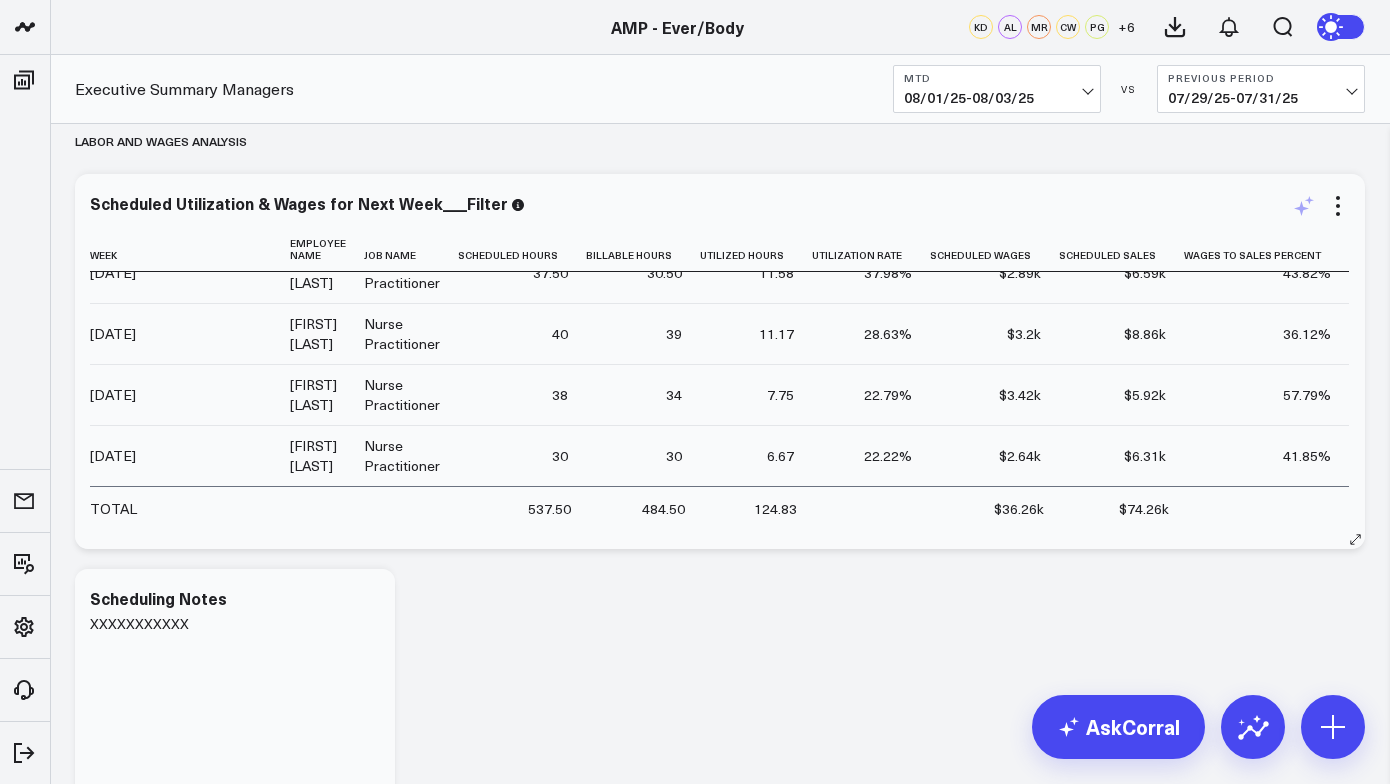 click 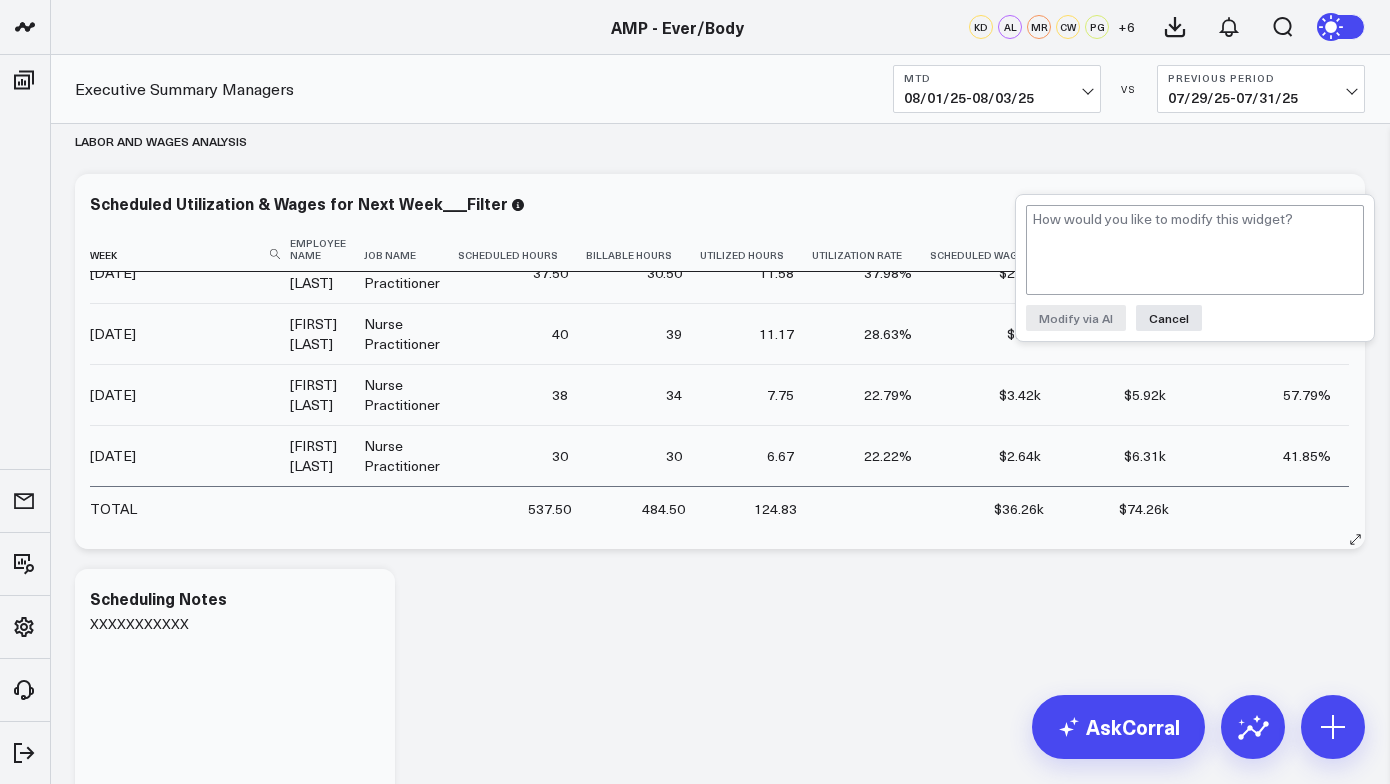 click on "Scheduled Wages" at bounding box center [994, 249] 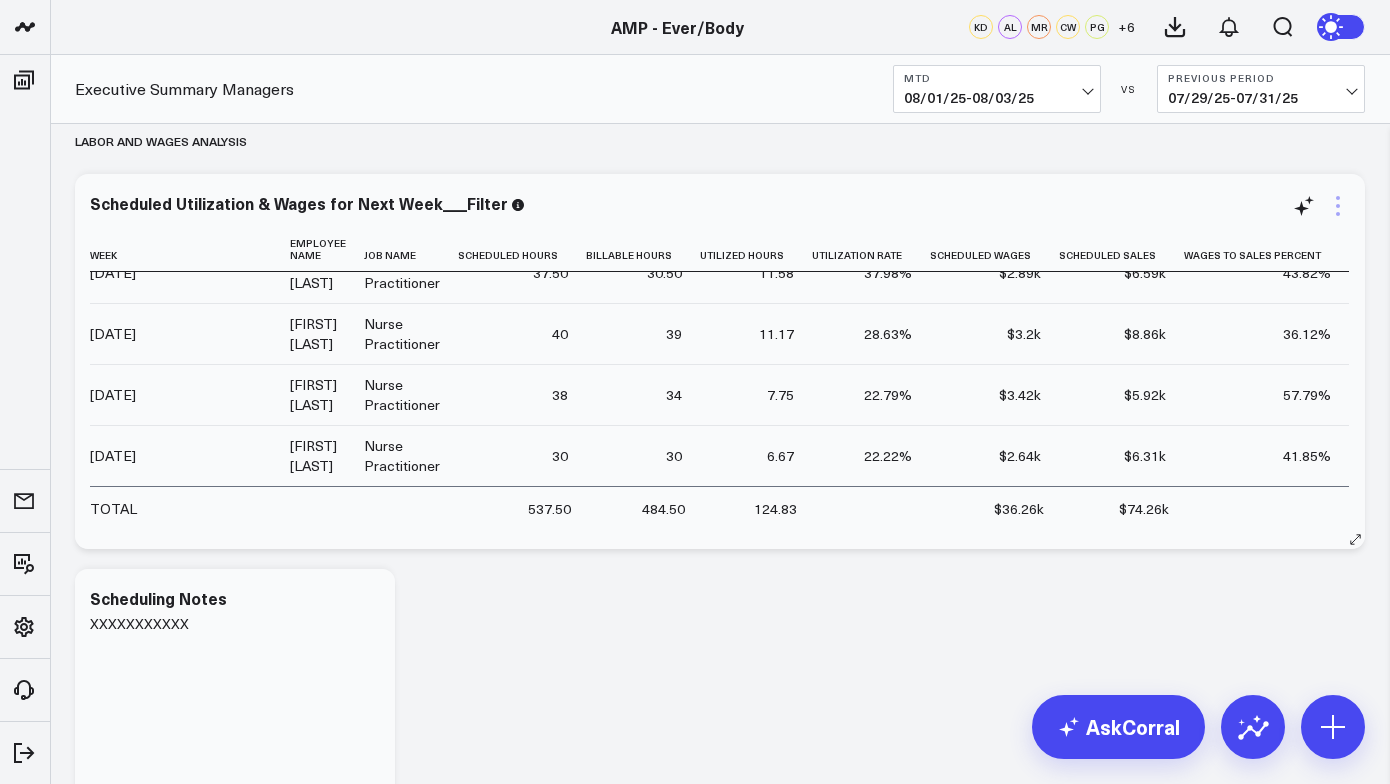 click 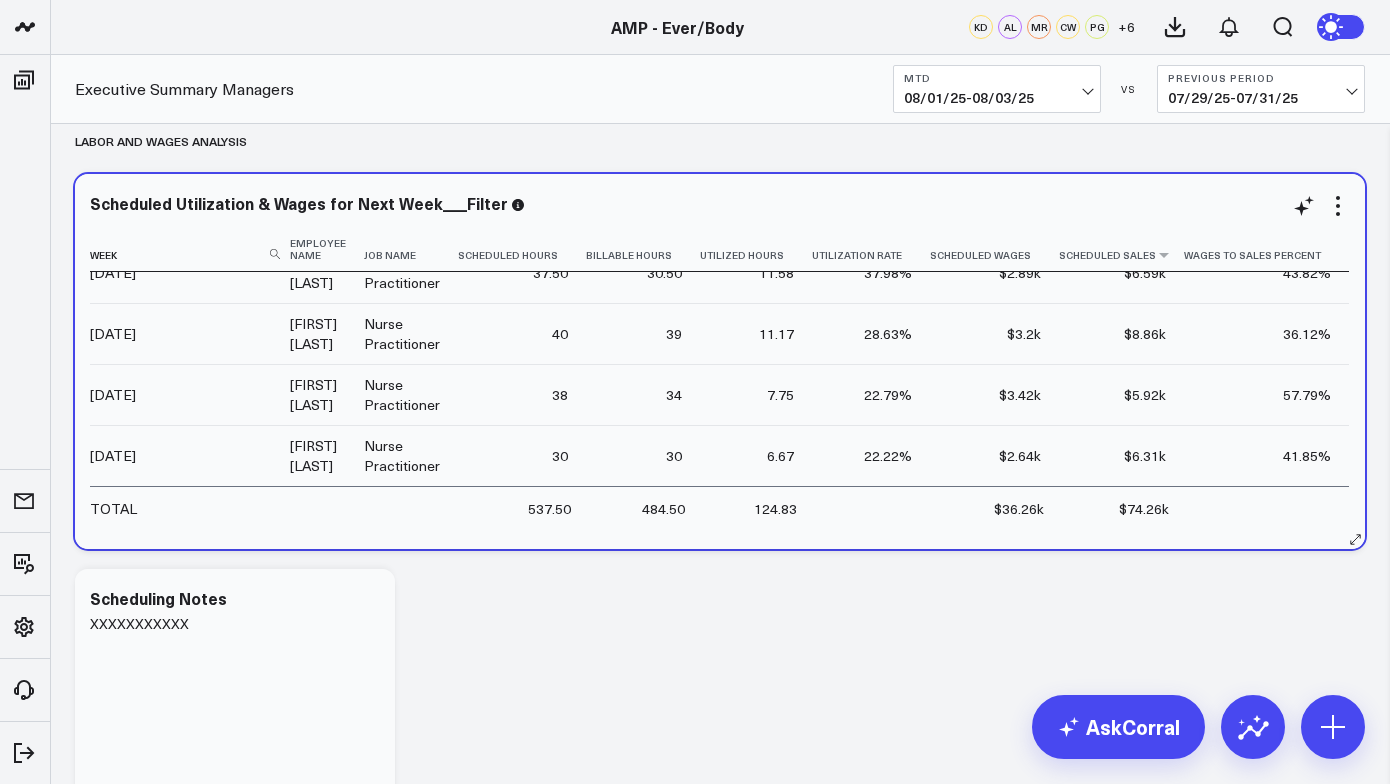 click on "Scheduled Sales" at bounding box center [1121, 249] 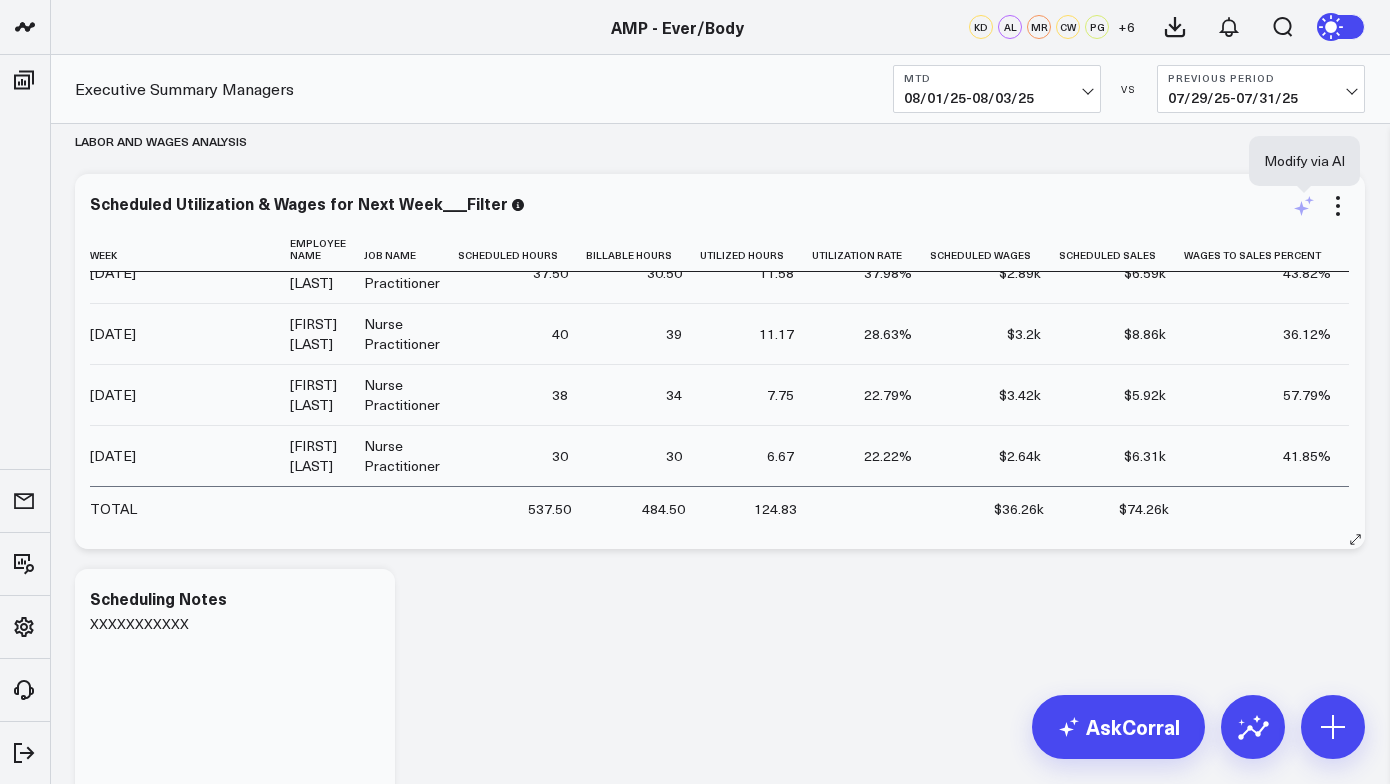 click 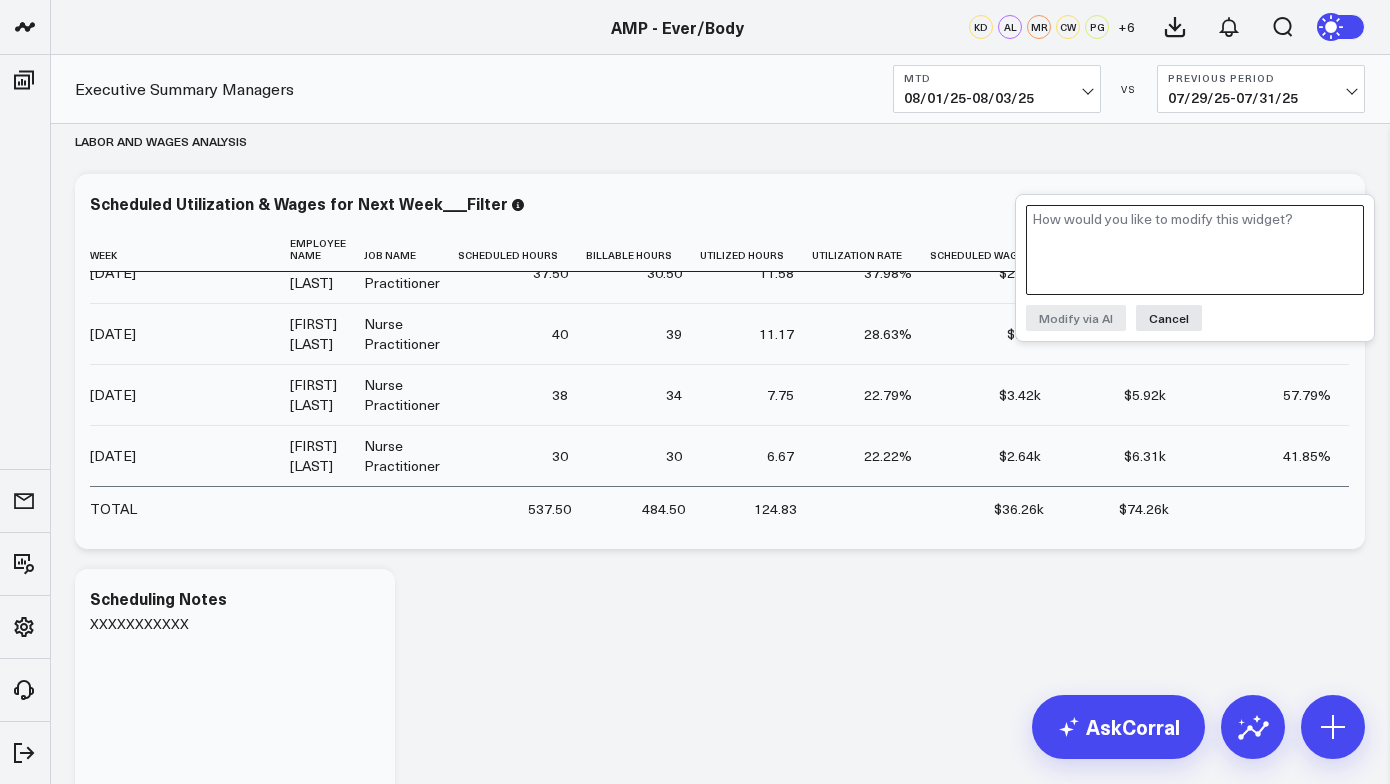 click at bounding box center [1195, 250] 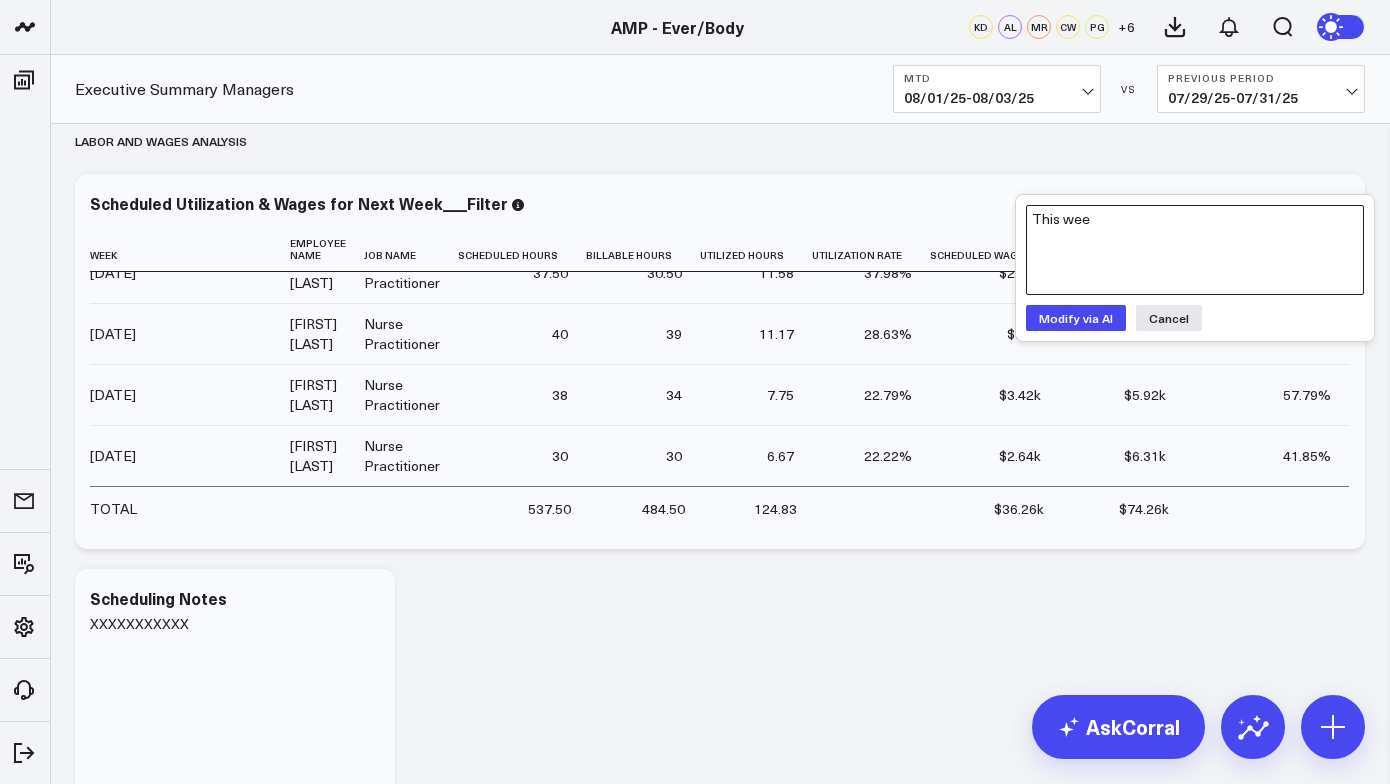 type on "This week" 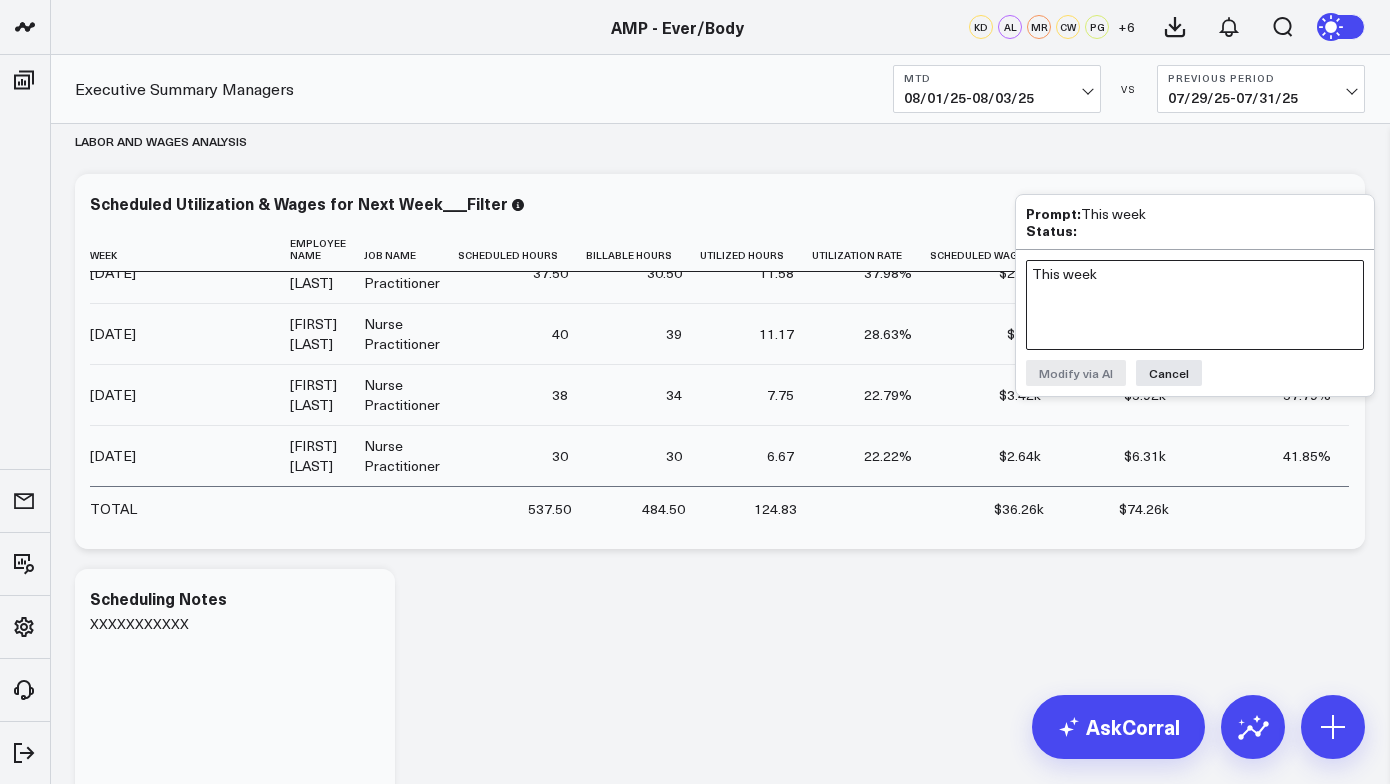 type 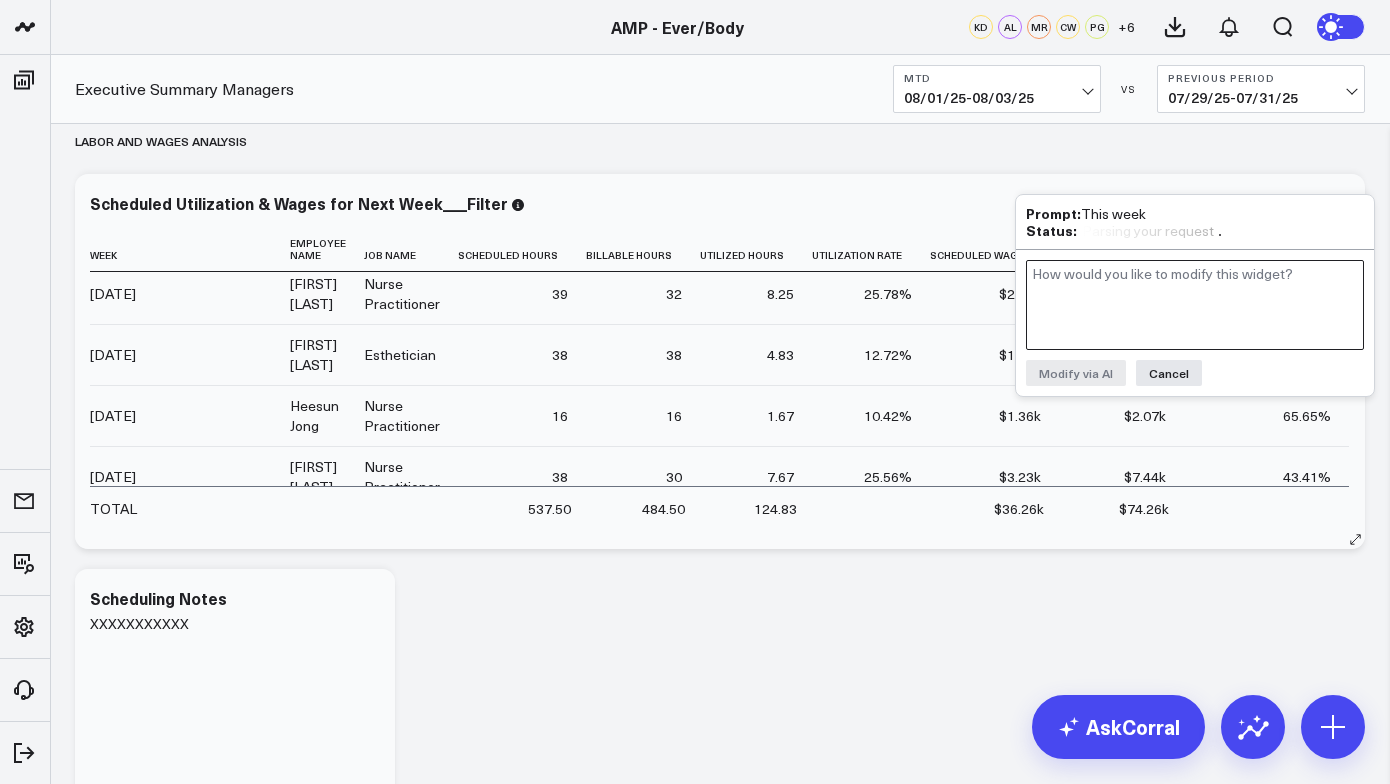 scroll, scrollTop: 13, scrollLeft: 1, axis: both 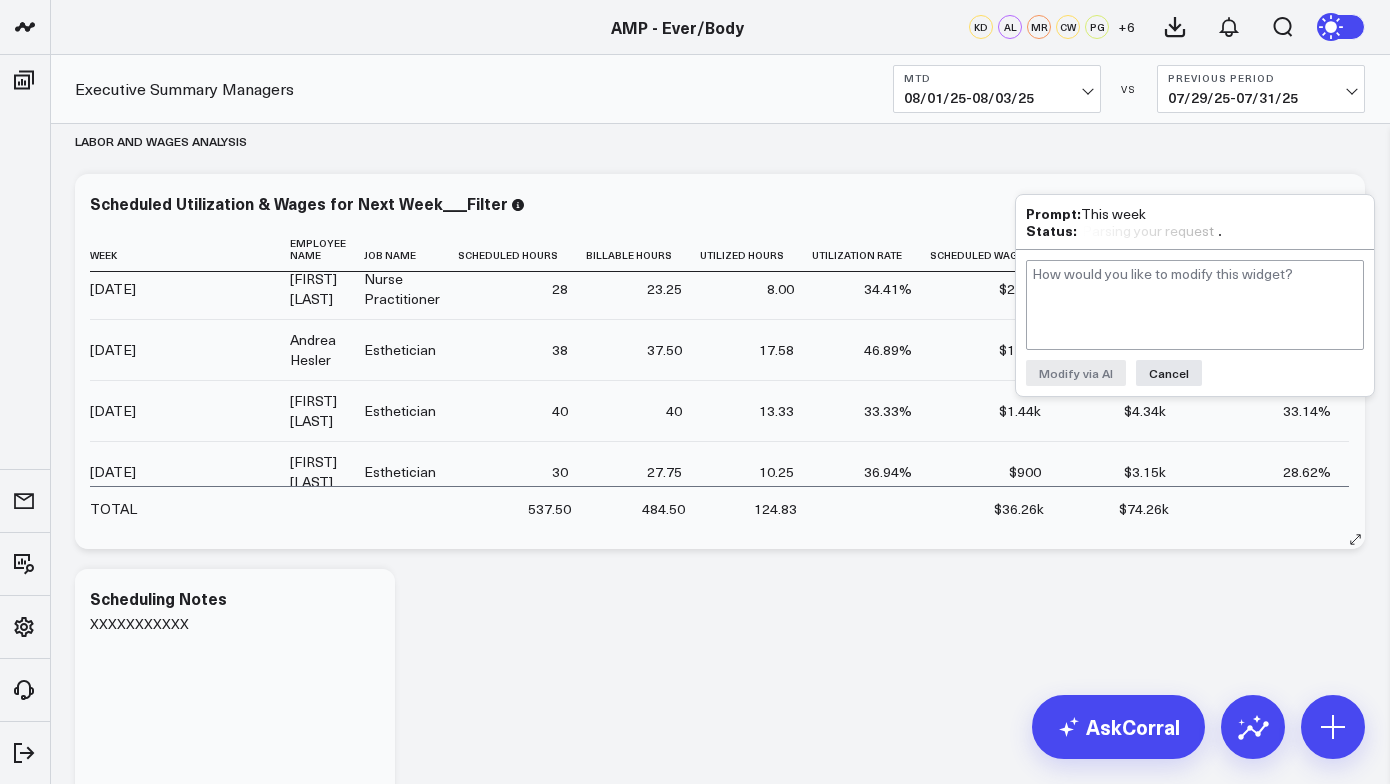 click on "Scheduled Utilization & Wages for Next Week___Filter Week
Employee Name Job Name Scheduled Hours Billable Hours Utilized Hours Utilization Rate Scheduled Wages Scheduled Sales Wages To Sales Percent 2025-08-11 [FIRST] [LAST] Nurse Practitioner 28 23.25 8.00 34.41% $2.52k $6.2k 40.66% 2025-08-11 [FIRST] [LAST] Esthetician 38 37.50 17.58 46.89% $1.25k $5.95k 21.08% 2025-08-11 [FIRST] [LAST] Esthetician 40 40 13.33 33.33% $1.44k $4.34k 33.14% 2025-08-11 [FIRST] [LAST] Esthetician 30 27.75 10.25 36.94% $900 $3.15k 28.62% 2025-08-11 [FIRST] [LAST] Nurse Practitioner 24 19 2.33 12.28% $2.16k $2.39k 90.52% 2025-08-11 [FIRST] [LAST] Nurse Practitioner 39 32 8.25 25.78% $2.81k $4.65k 60.32% 2025-08-11 [FIRST] [LAST] Esthetician 38 38 4.83 12.72% $1.63k $1.39k 117.55% 2025-08-11 [FIRST] [LAST] Nurse Practitioner 16 16 1.67 10.42% $1.36k $2.07k 65.65% 2025-08-11 [FIRST] [LAST] Nurse Practitioner 38 30" at bounding box center (720, 361) 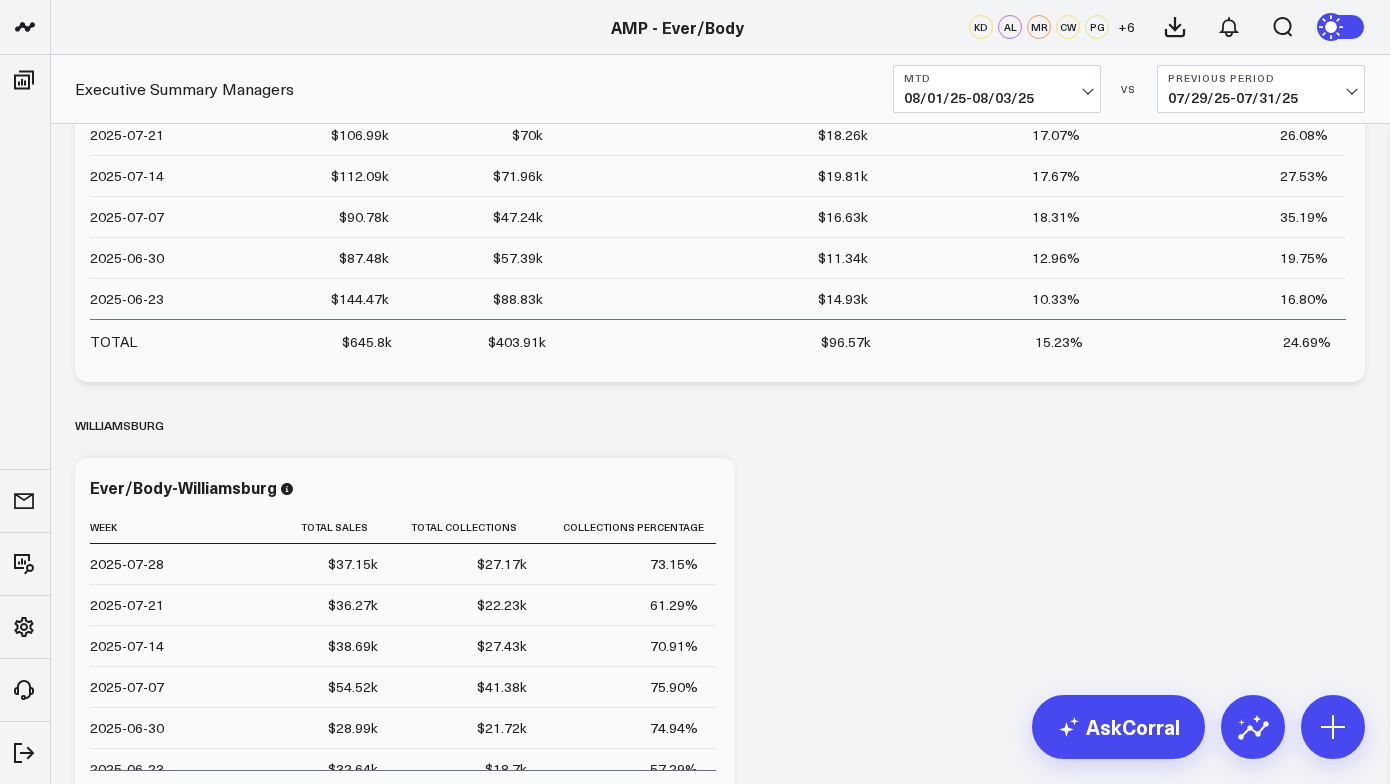 scroll, scrollTop: 2695, scrollLeft: 0, axis: vertical 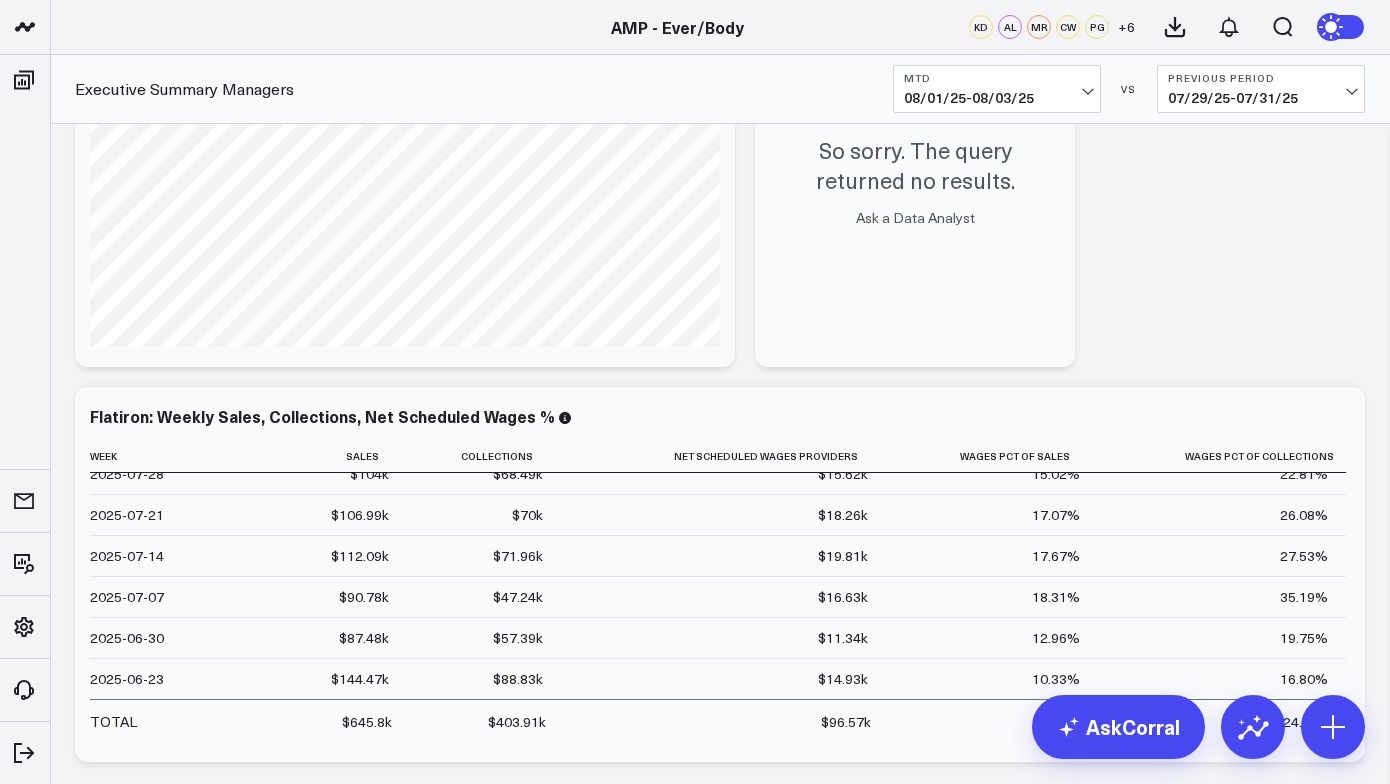 click on "MTD" at bounding box center [997, 78] 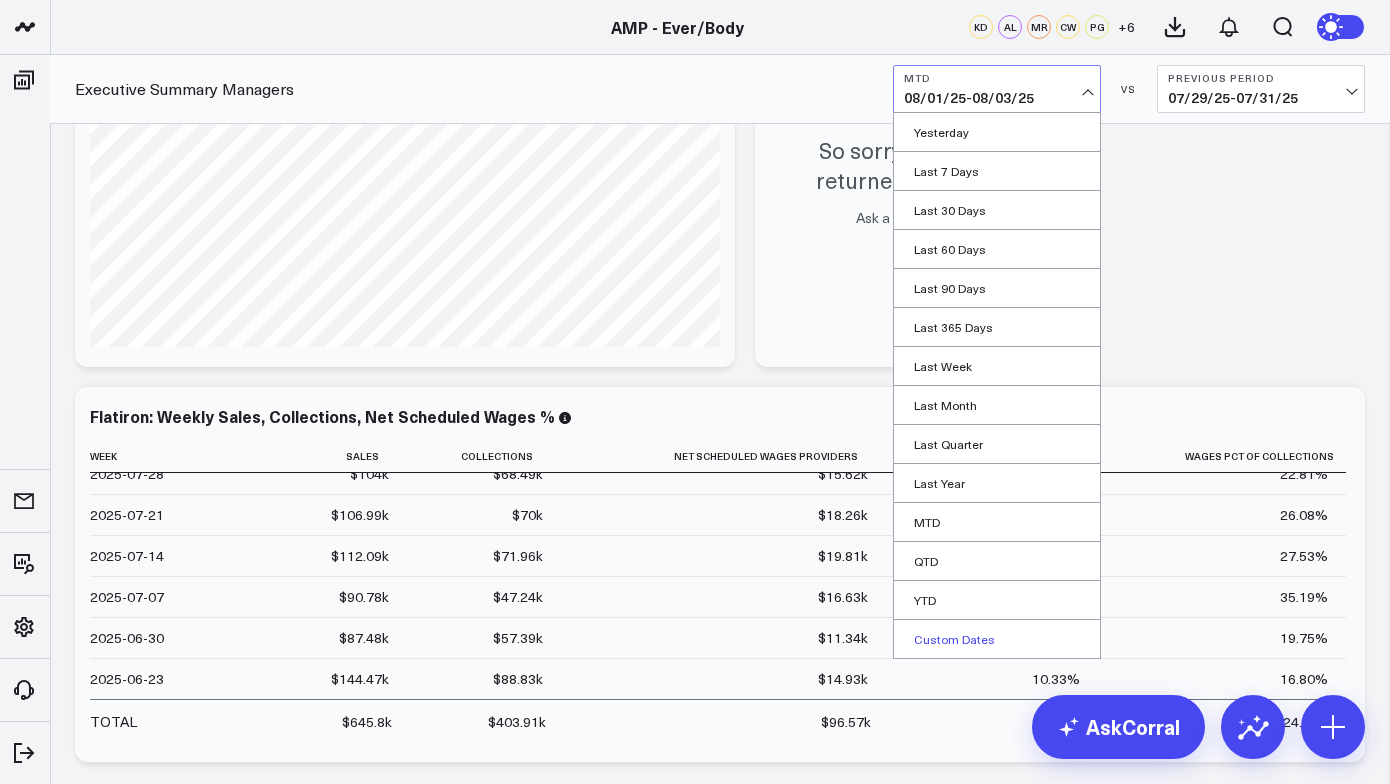 click on "Custom Dates" at bounding box center (997, 639) 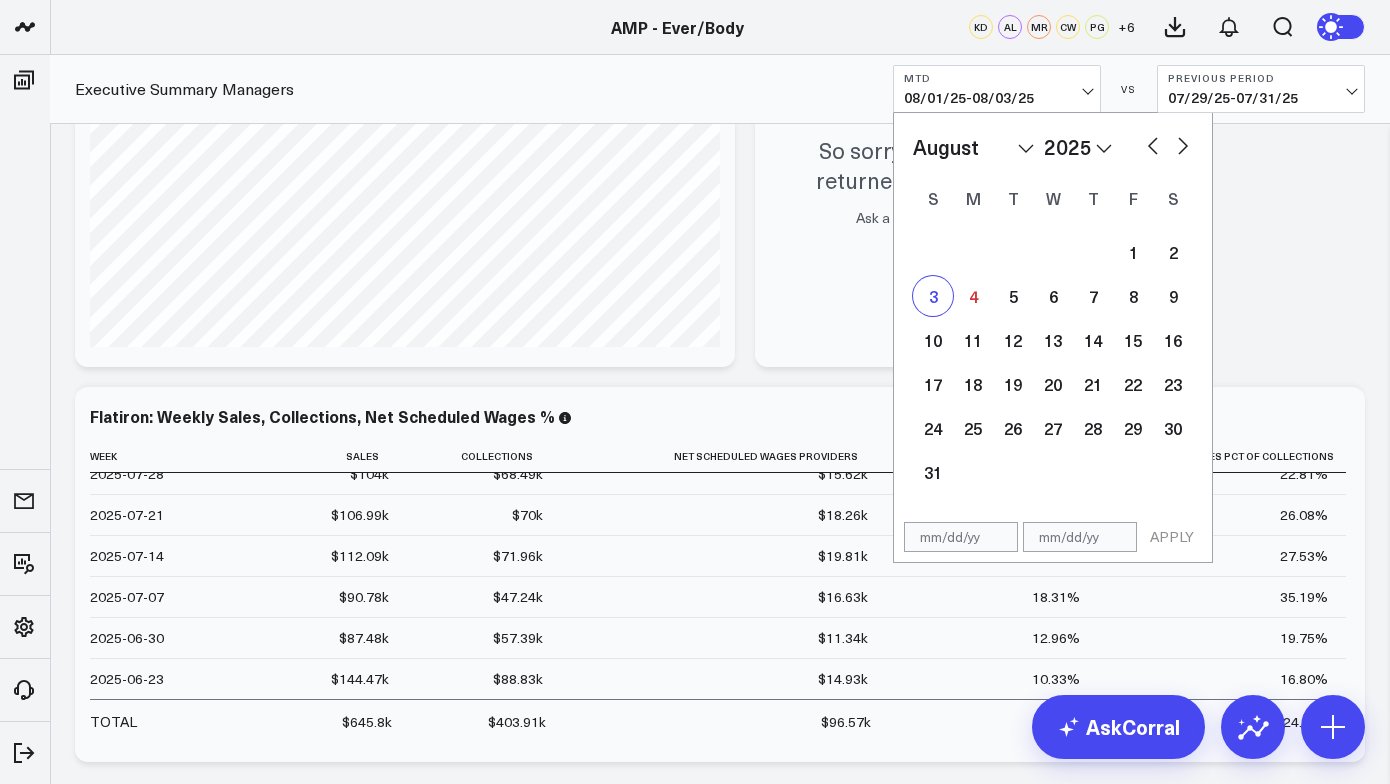 click on "3" at bounding box center (933, 296) 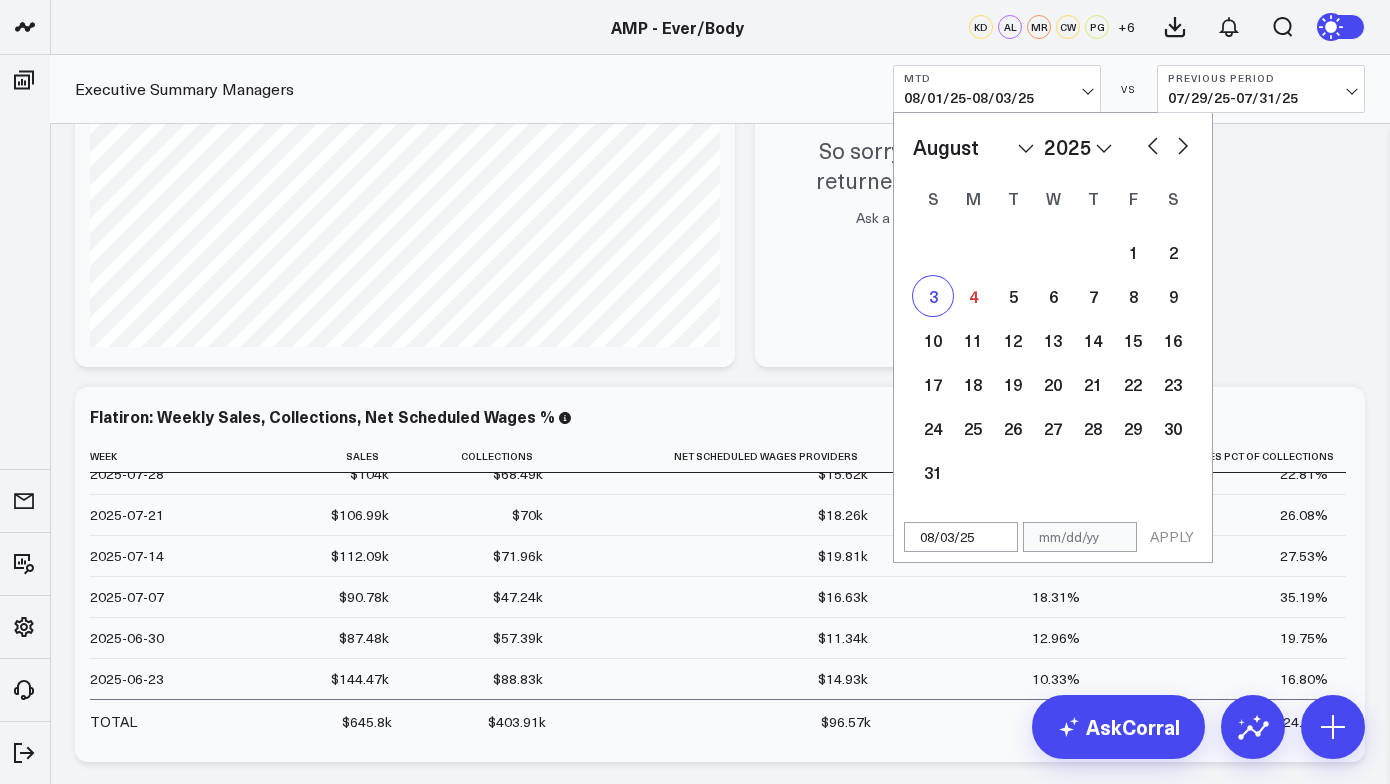 select on "7" 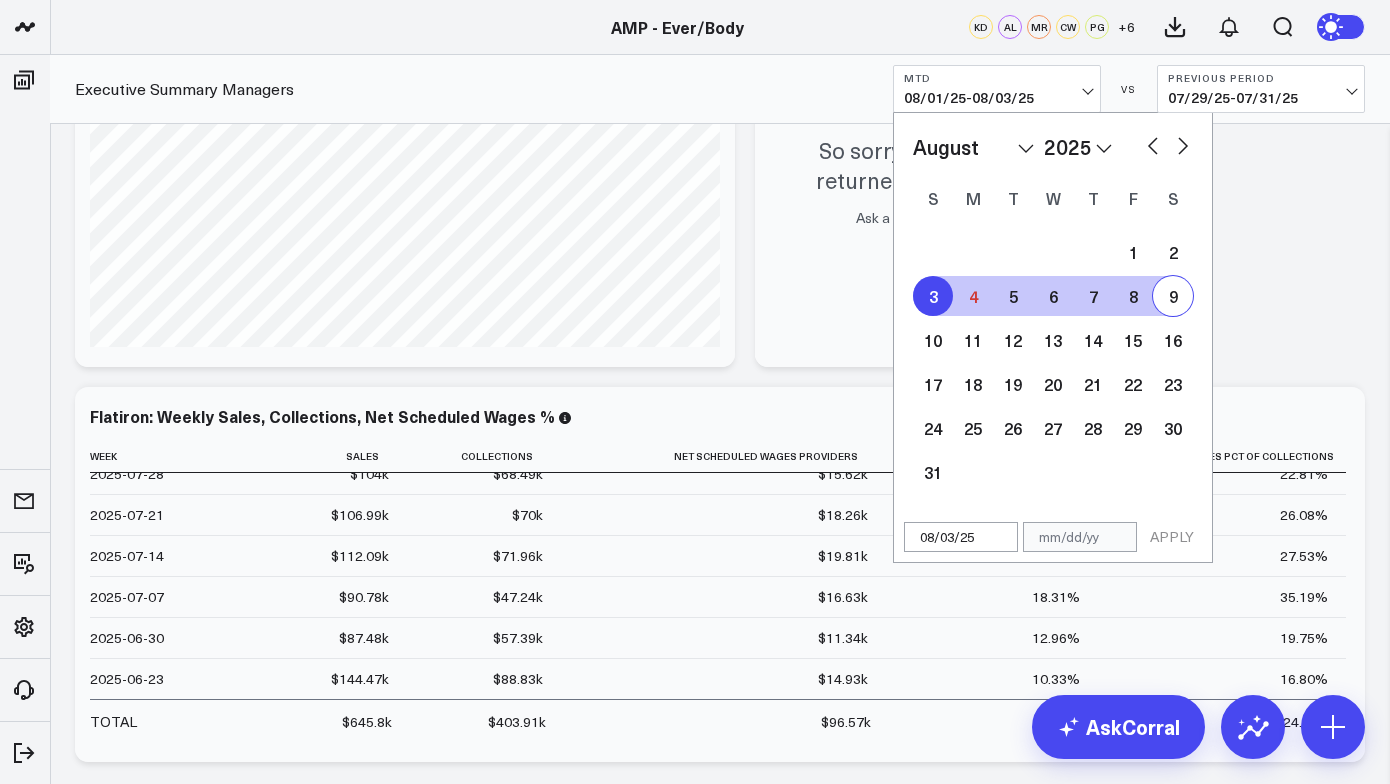 click on "9" at bounding box center (1173, 296) 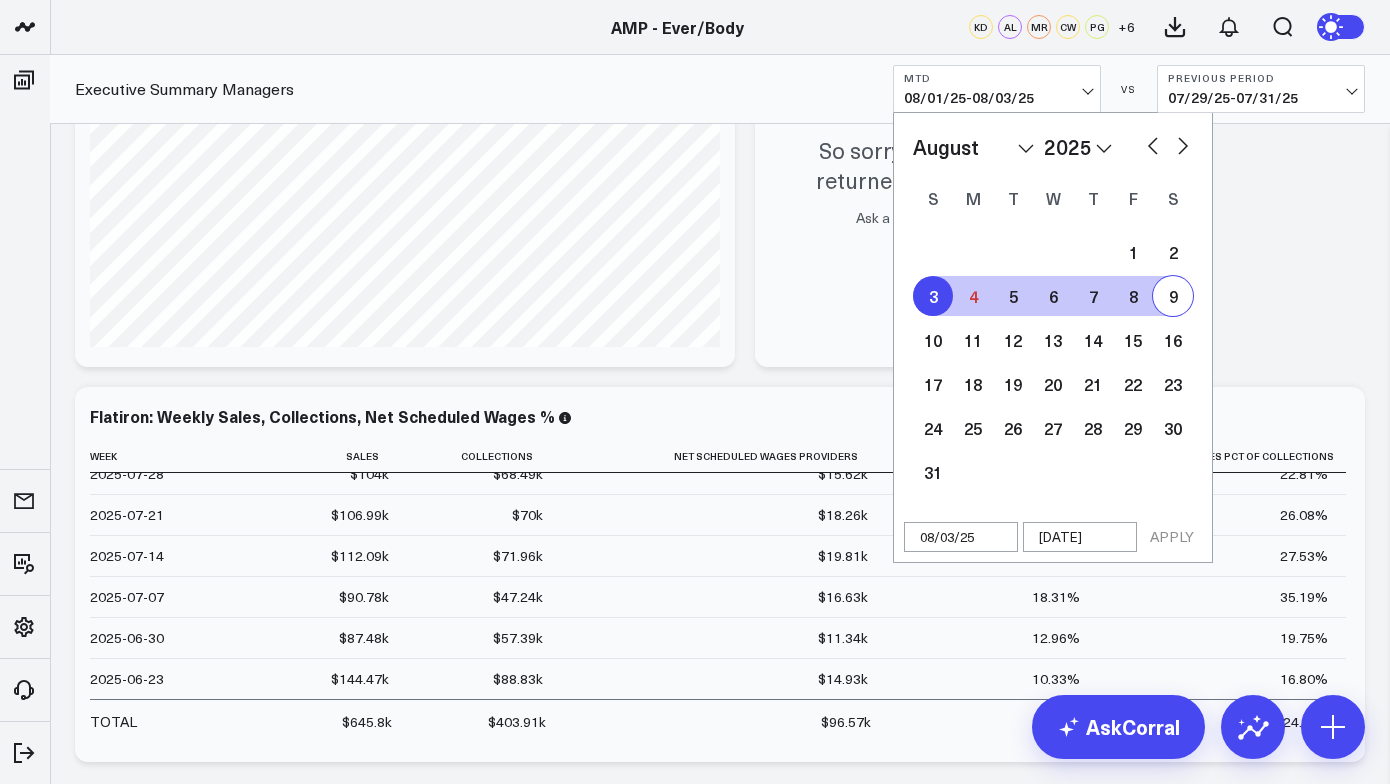 select on "7" 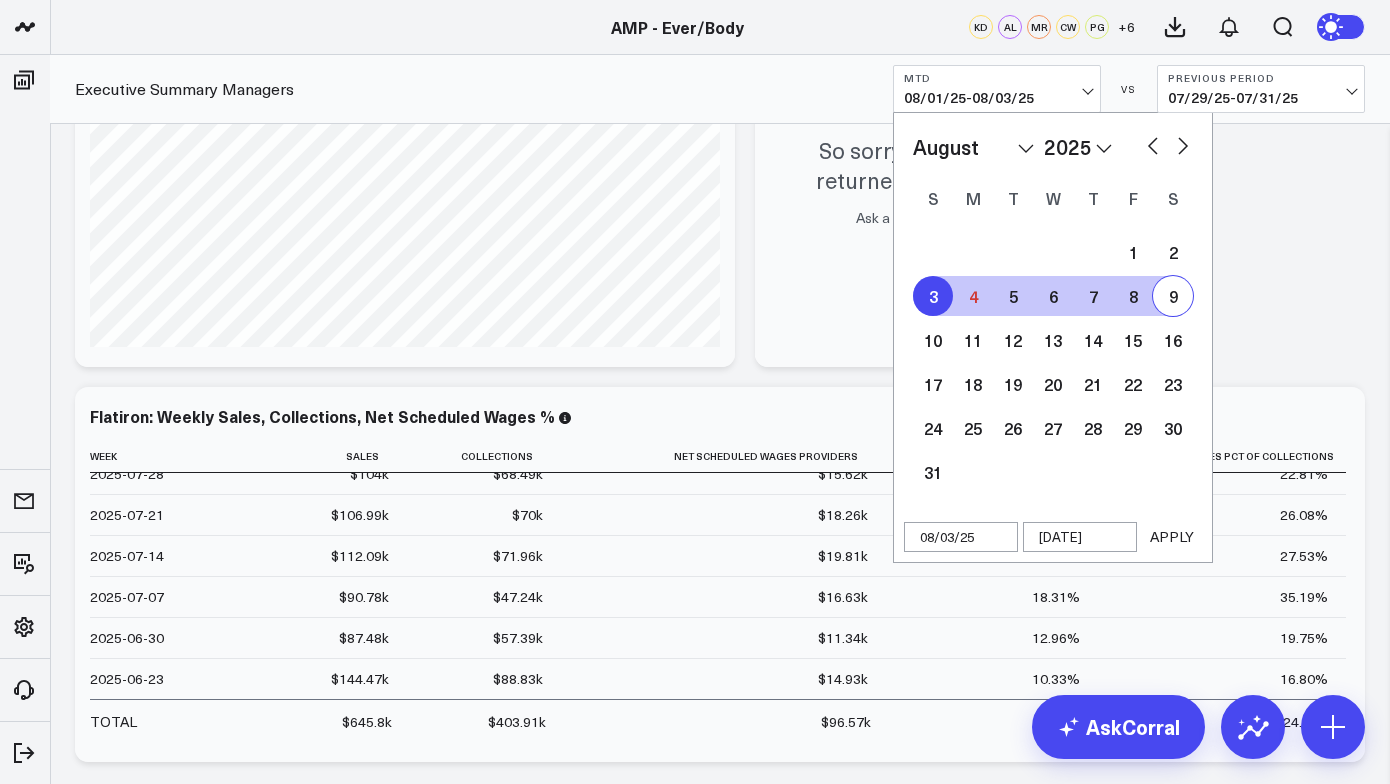 click on "APPLY" at bounding box center [1172, 537] 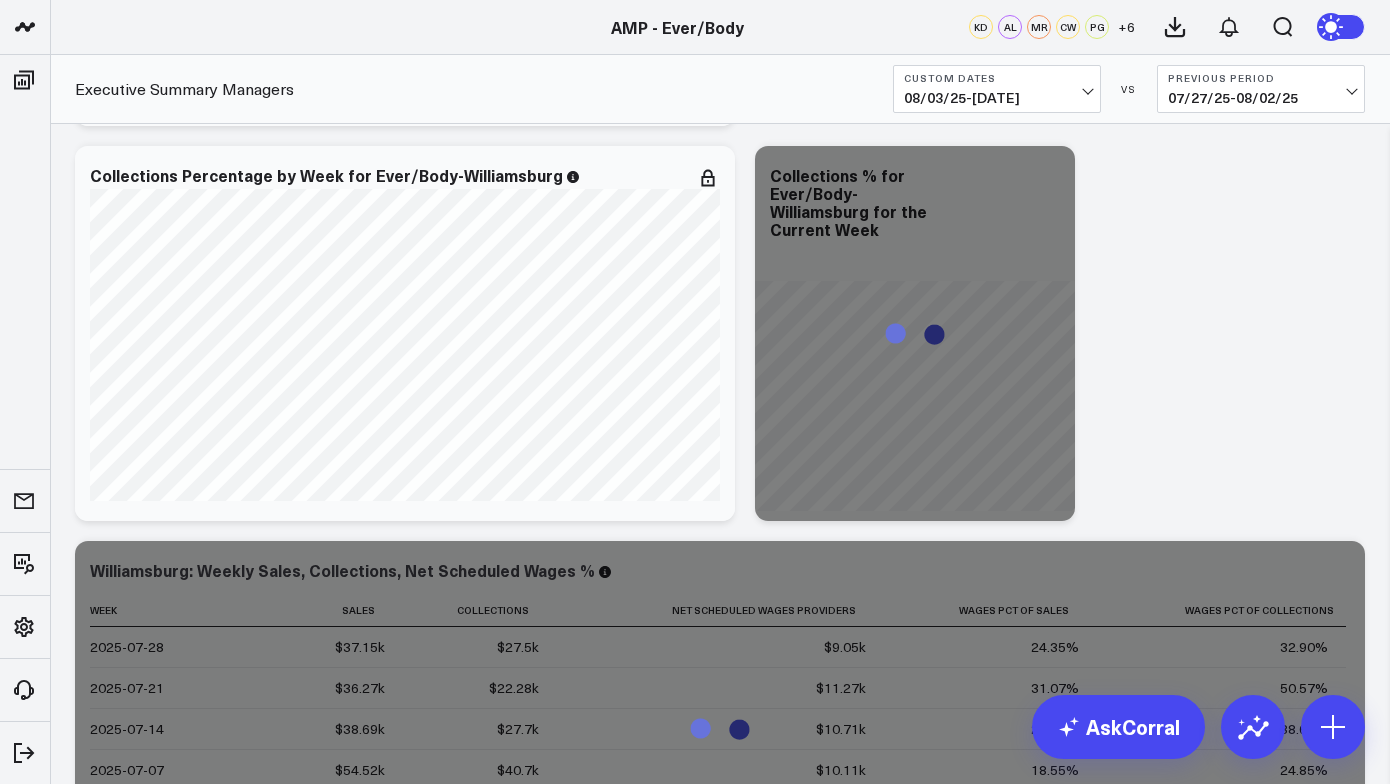 scroll, scrollTop: 3889, scrollLeft: 0, axis: vertical 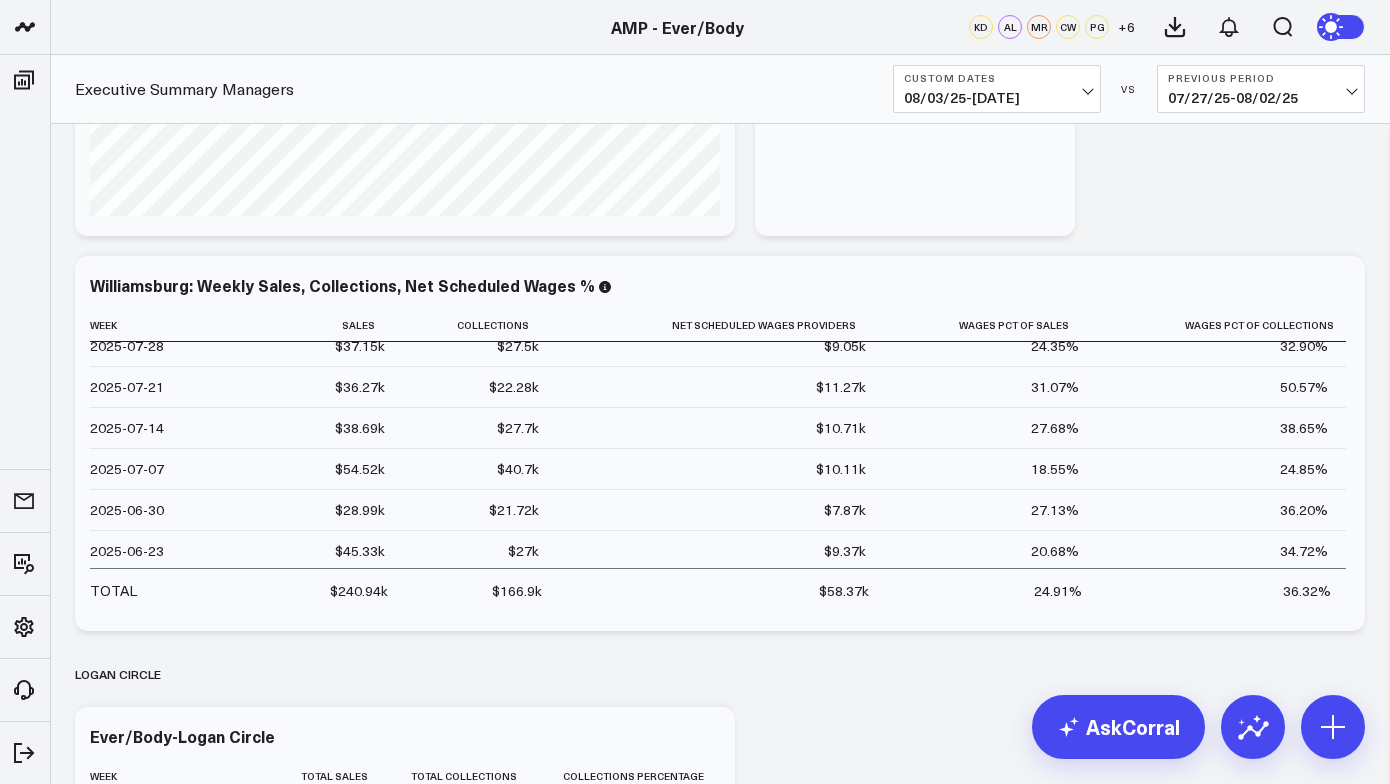 click on "$9.37k" at bounding box center [720, 550] 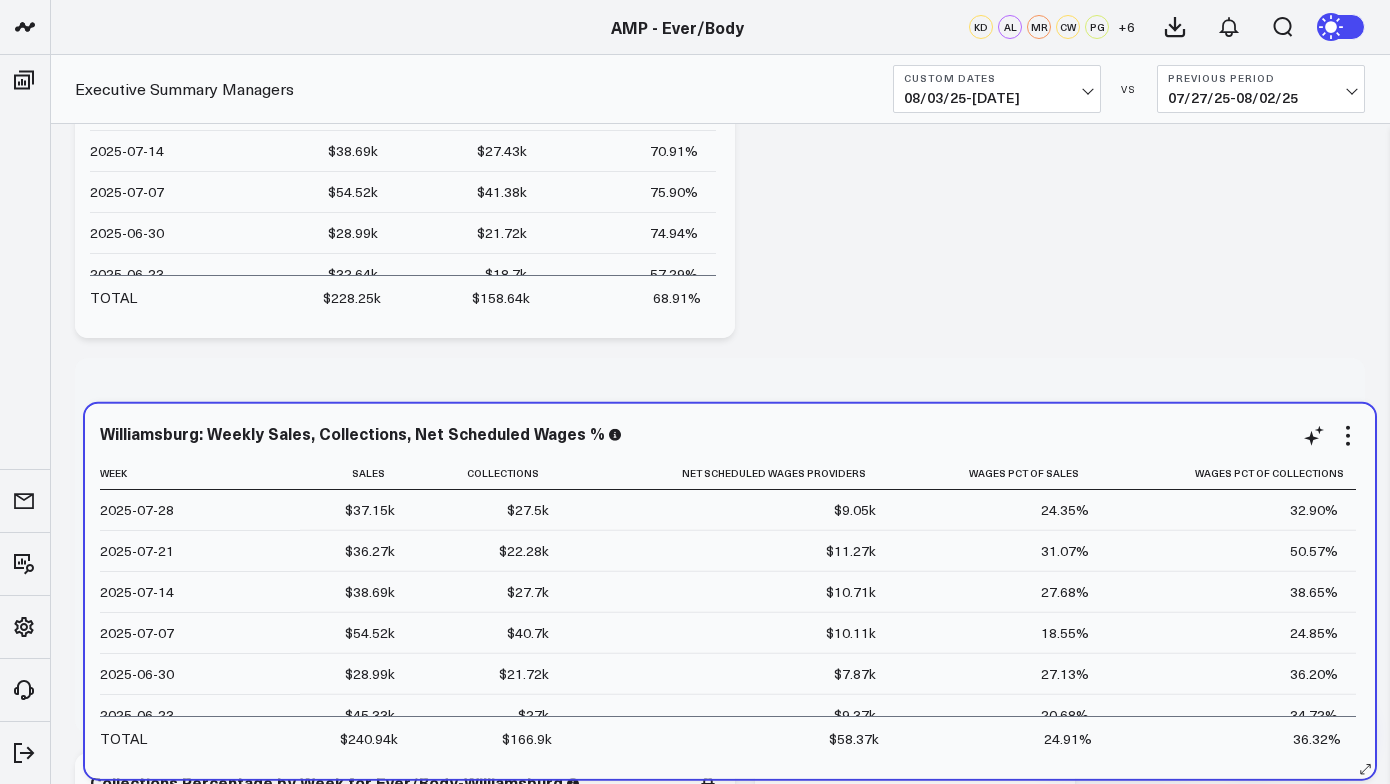 click on "$7.87k" at bounding box center [730, 673] 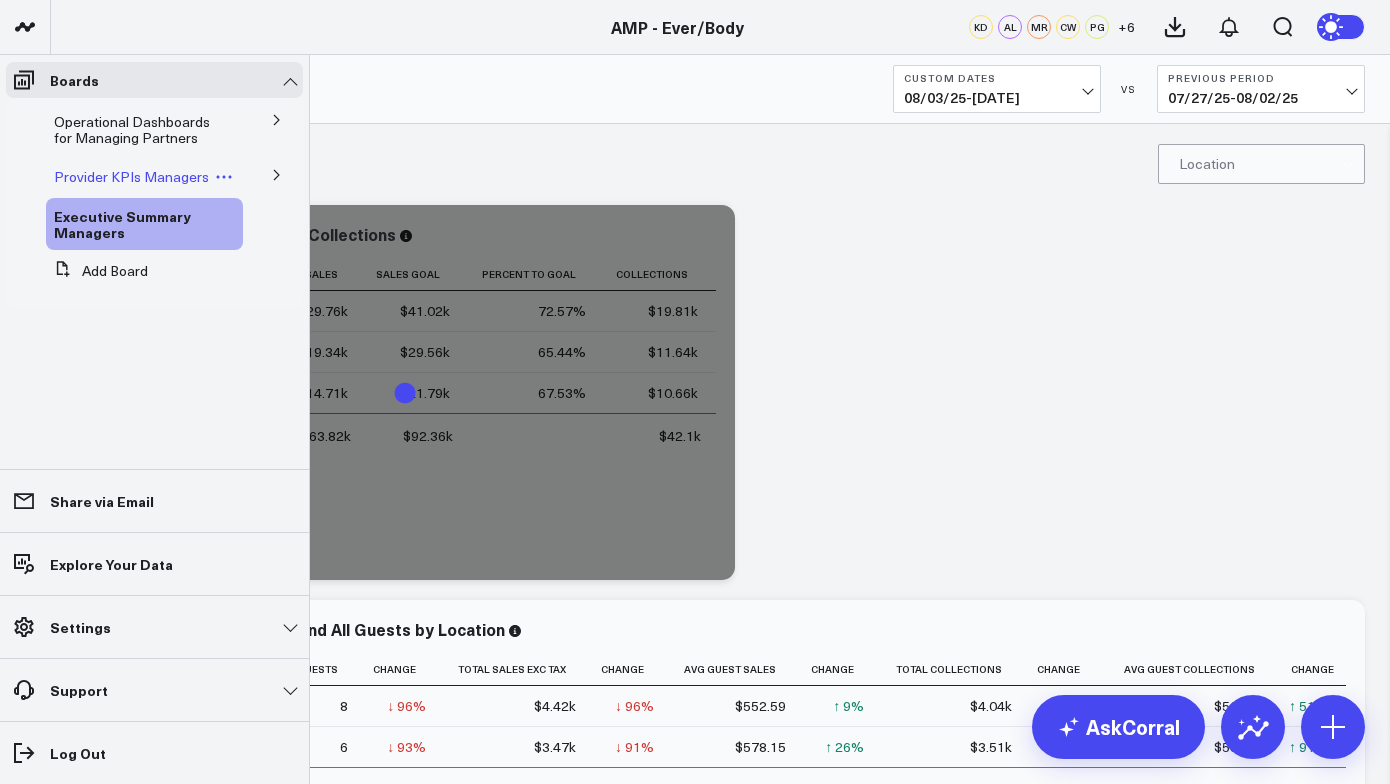 click on "Provider KPIs Managers" at bounding box center [144, 177] 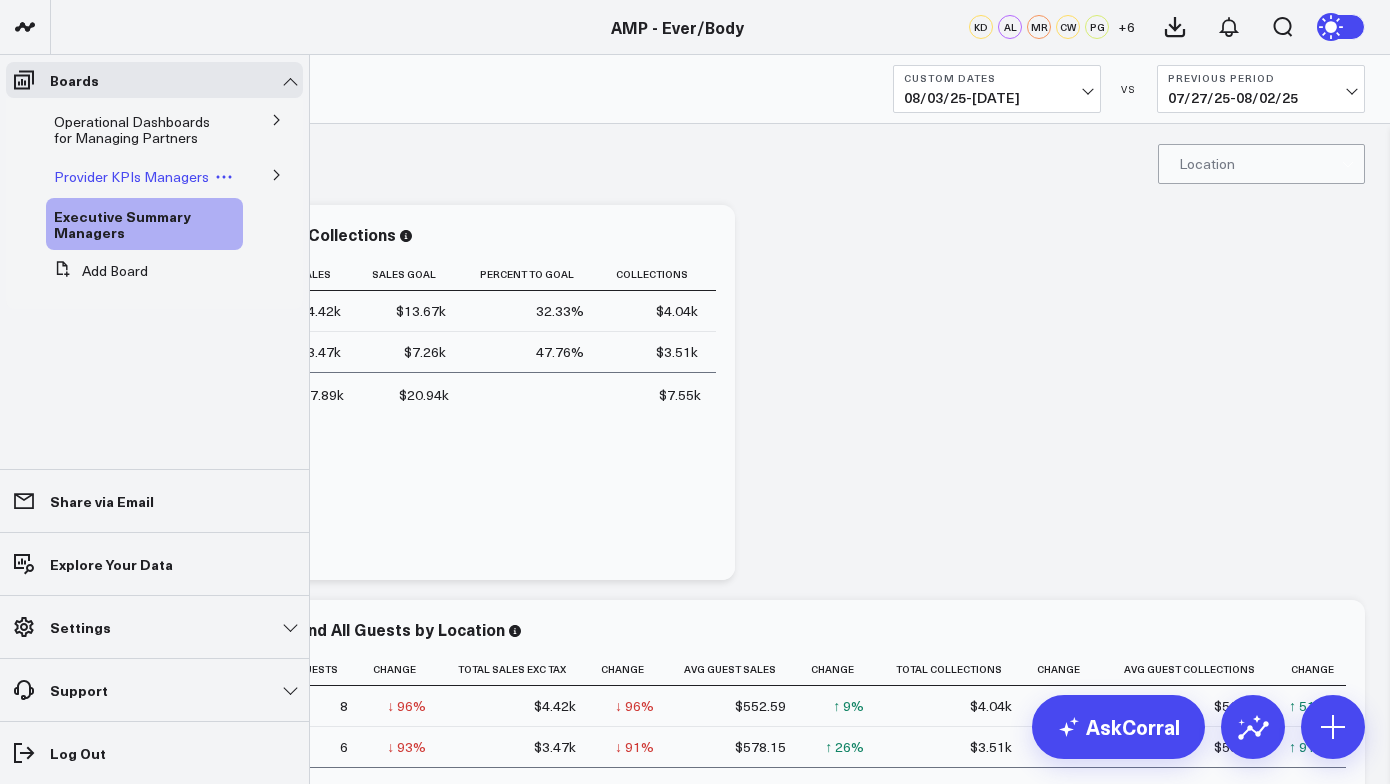 click 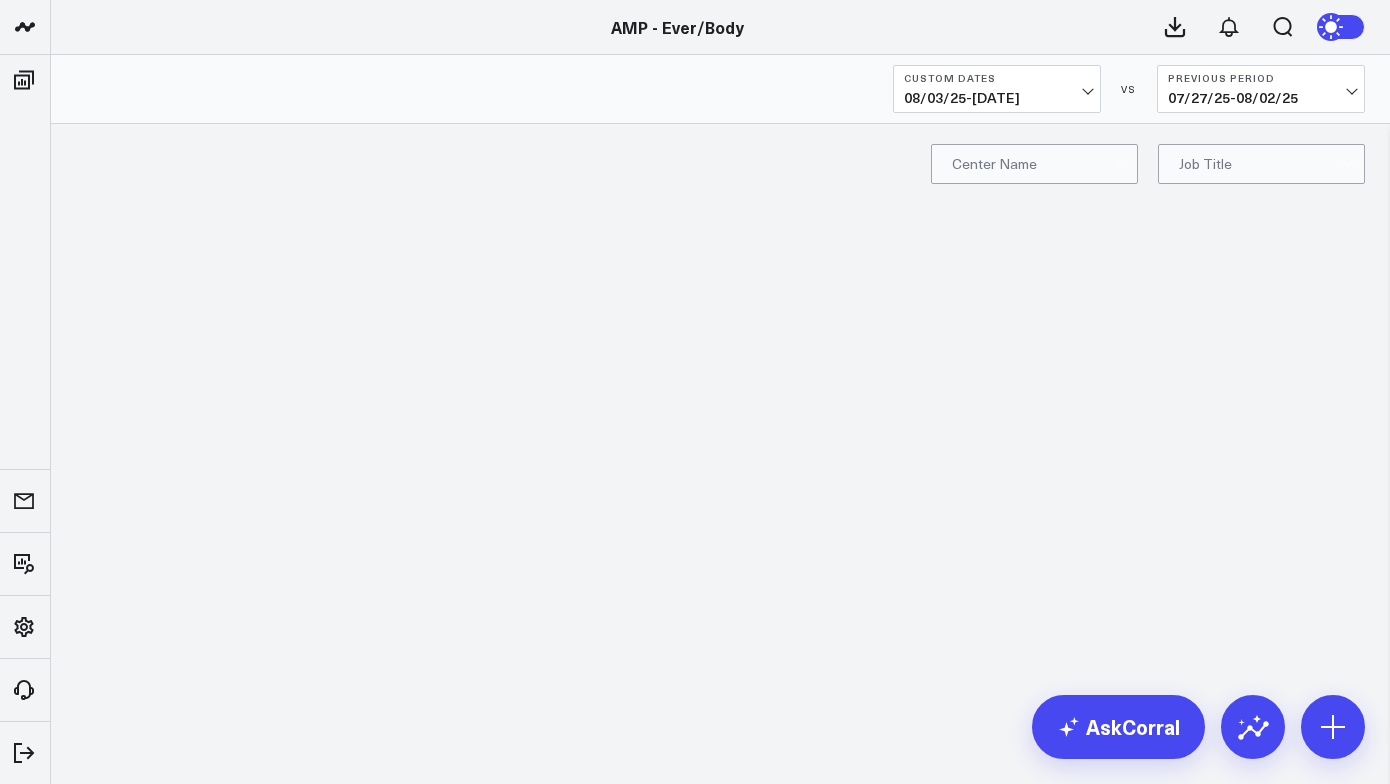 scroll, scrollTop: 0, scrollLeft: 0, axis: both 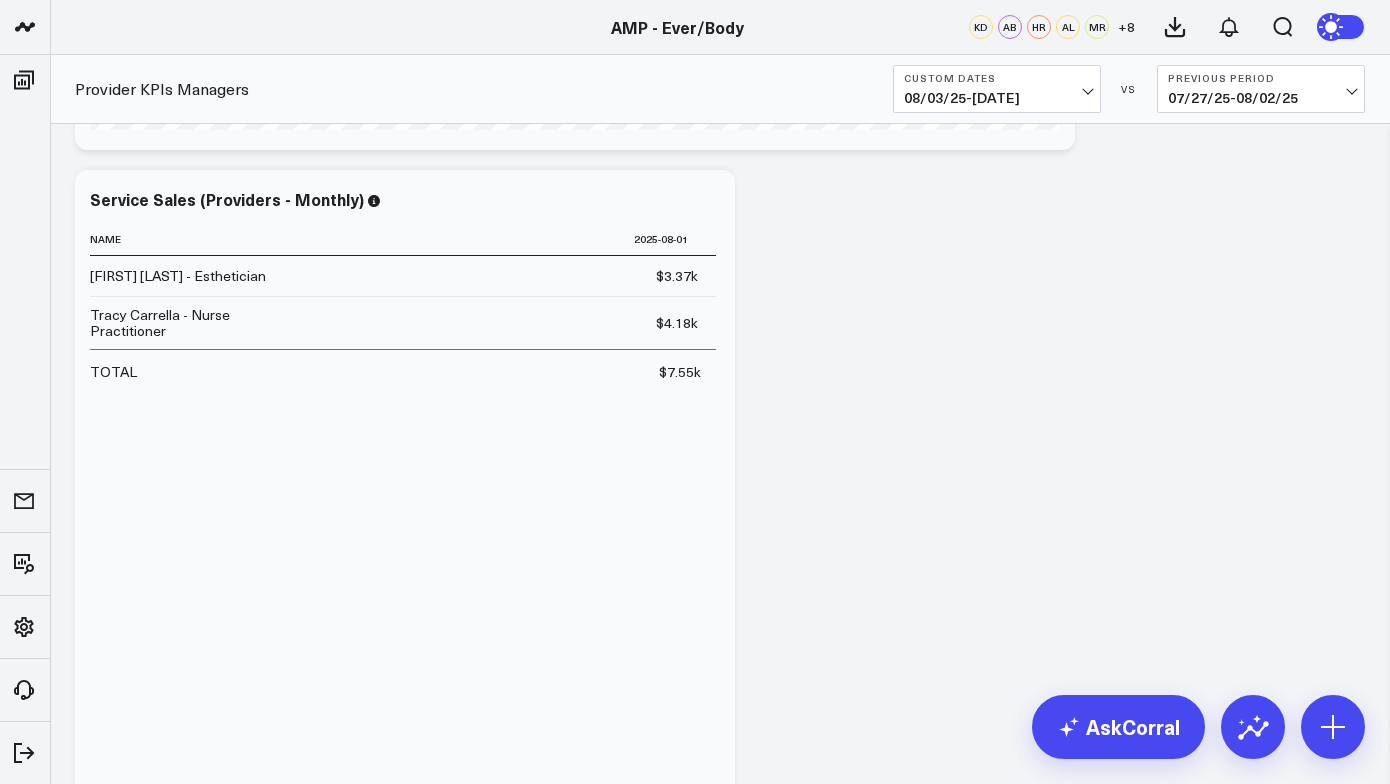 click on "[DATE]  -  [DATE]" at bounding box center [997, 98] 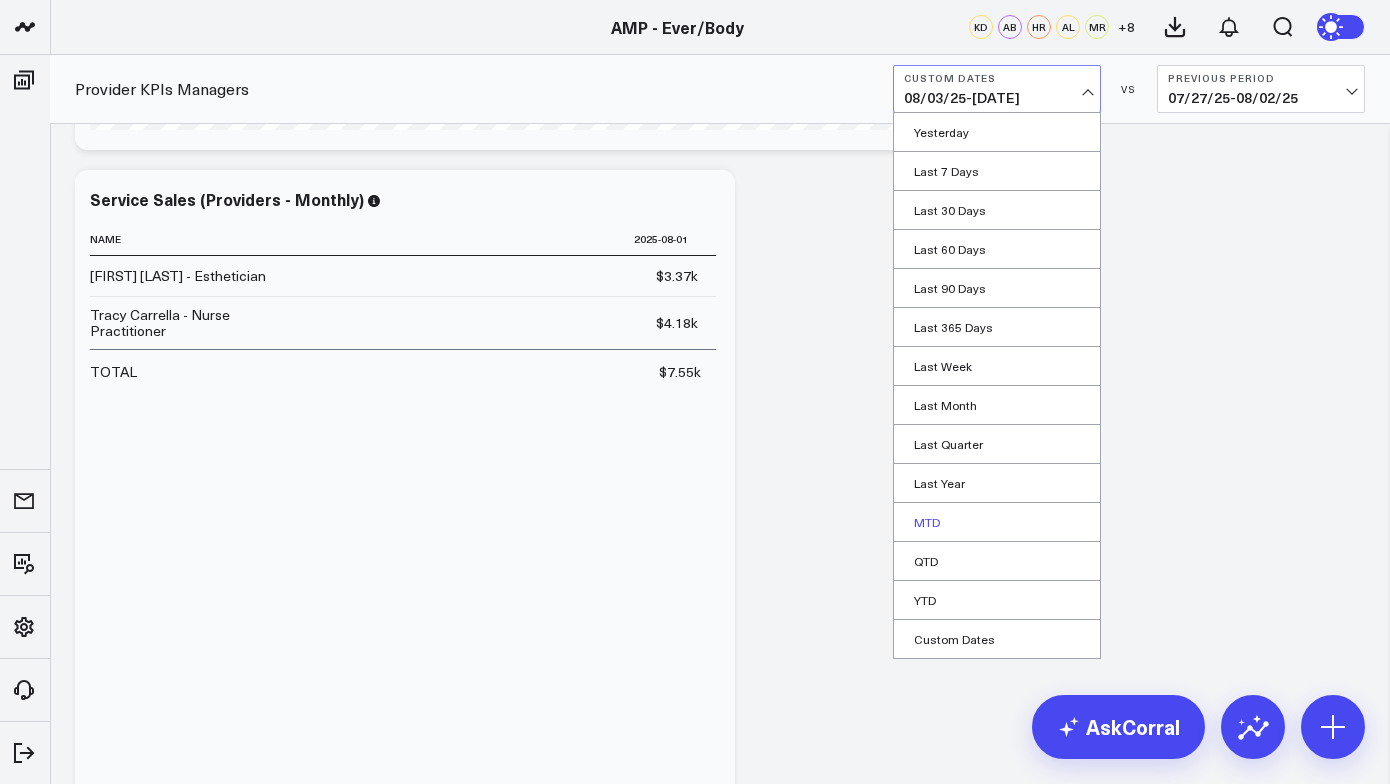 click on "MTD" at bounding box center [997, 522] 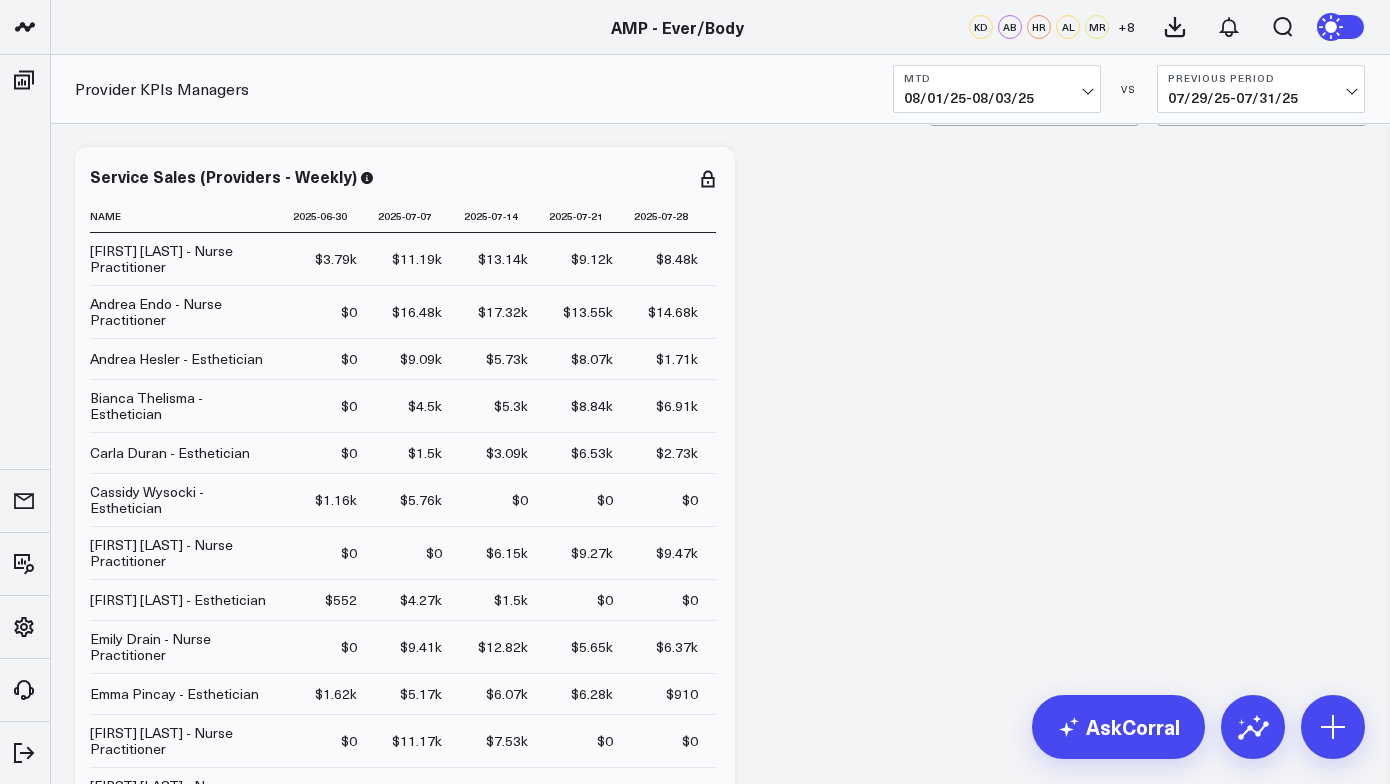 scroll, scrollTop: 51, scrollLeft: 0, axis: vertical 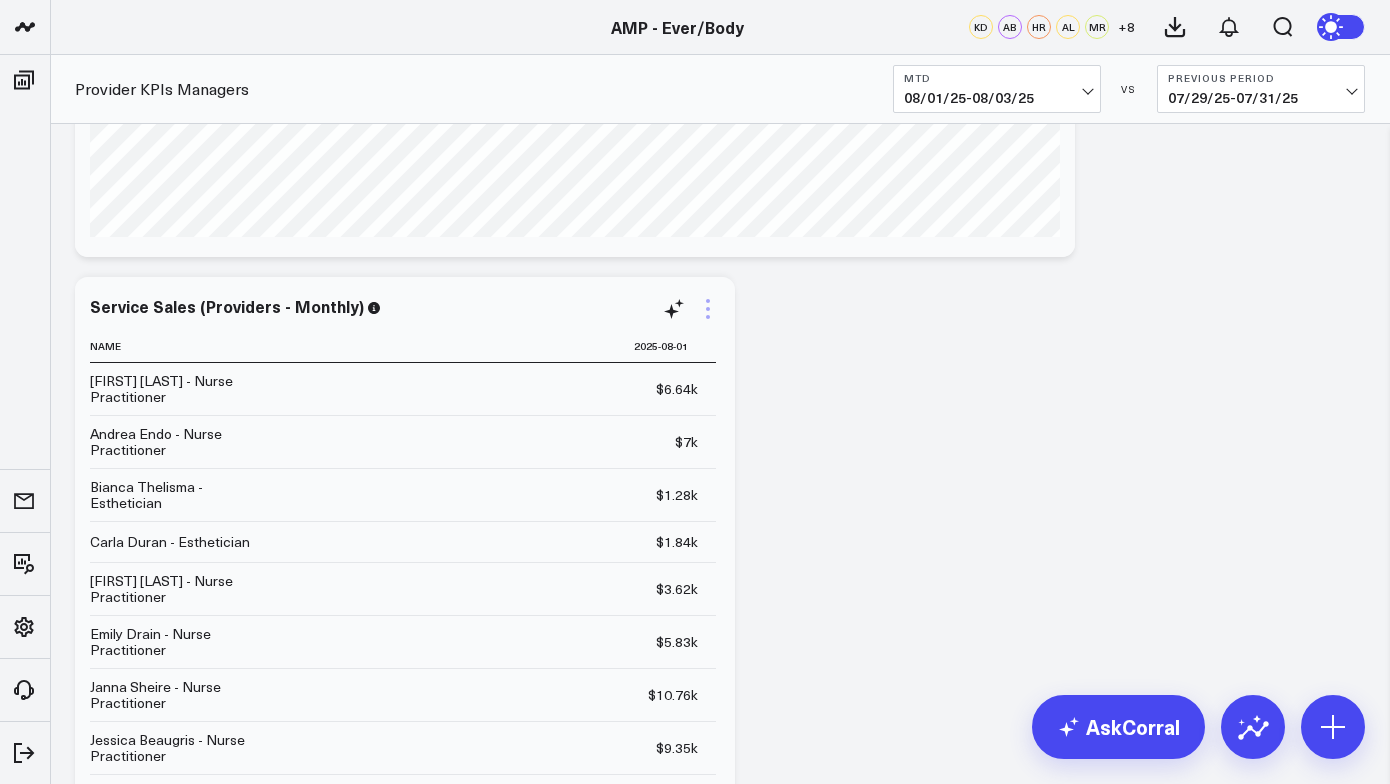 click 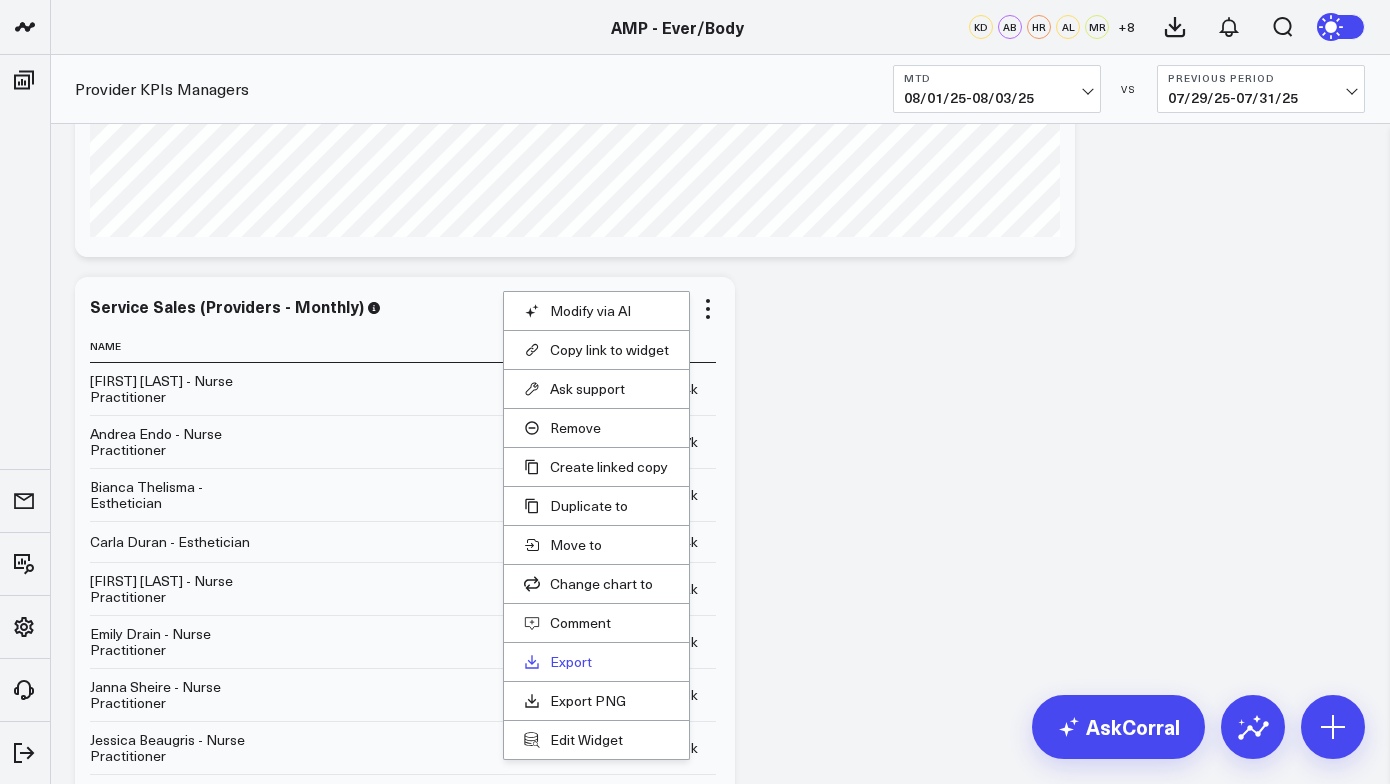 click on "Export" at bounding box center [596, 662] 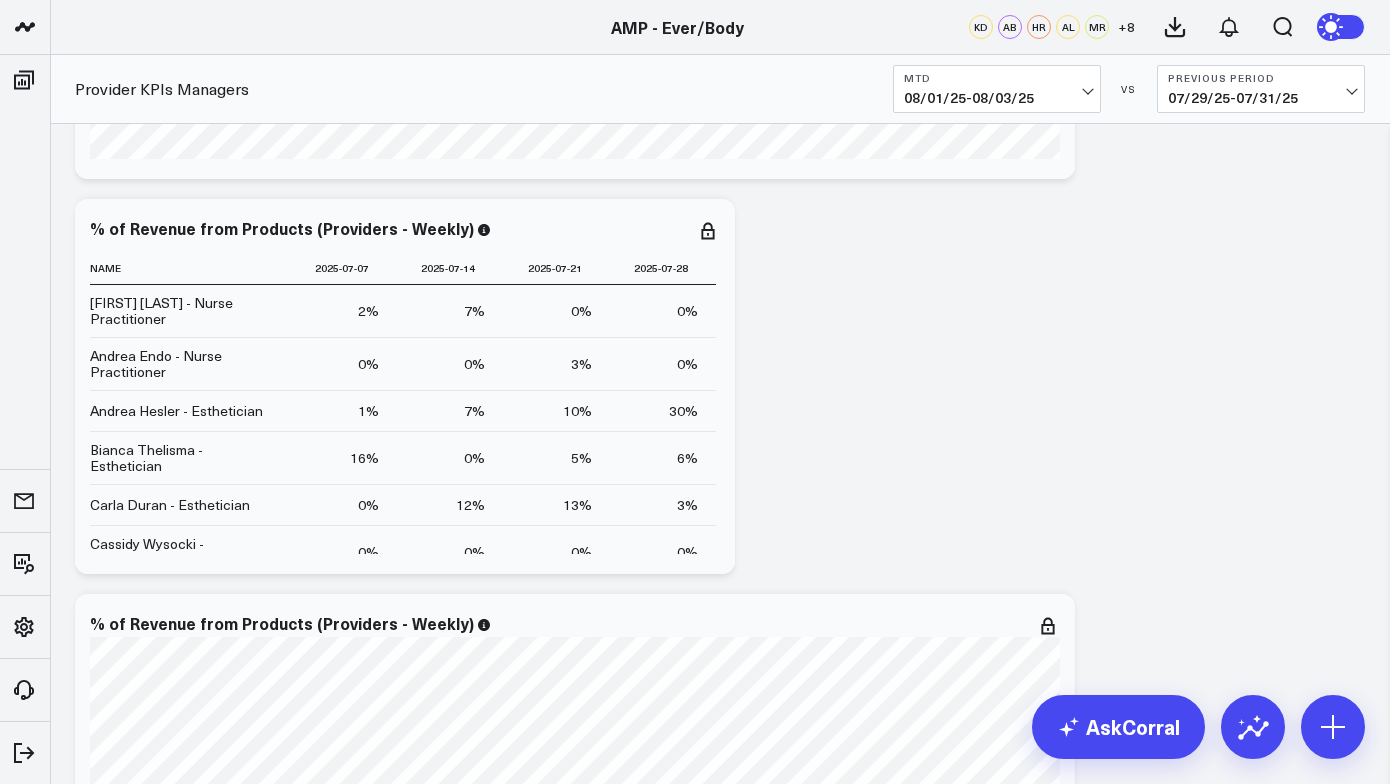 scroll, scrollTop: 5187, scrollLeft: 0, axis: vertical 